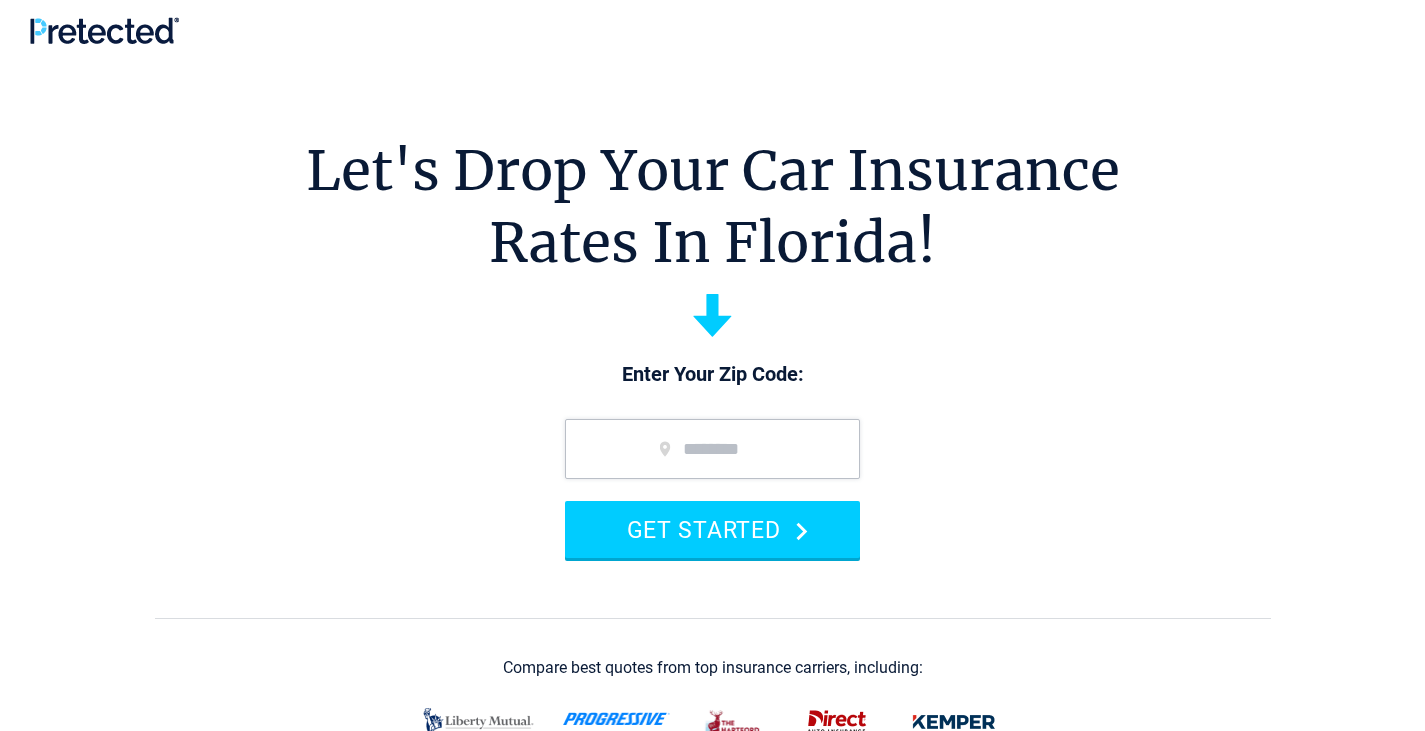 scroll, scrollTop: 0, scrollLeft: 0, axis: both 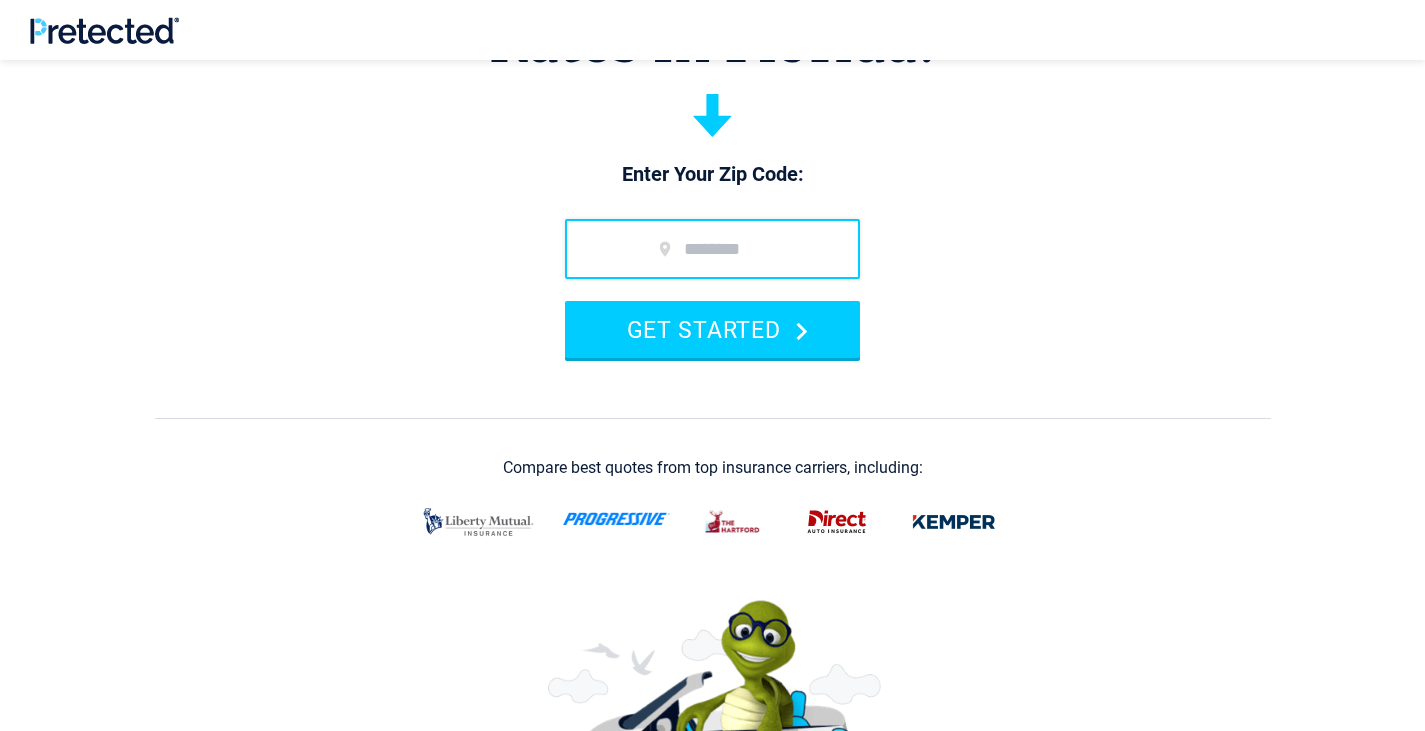 click at bounding box center (712, 249) 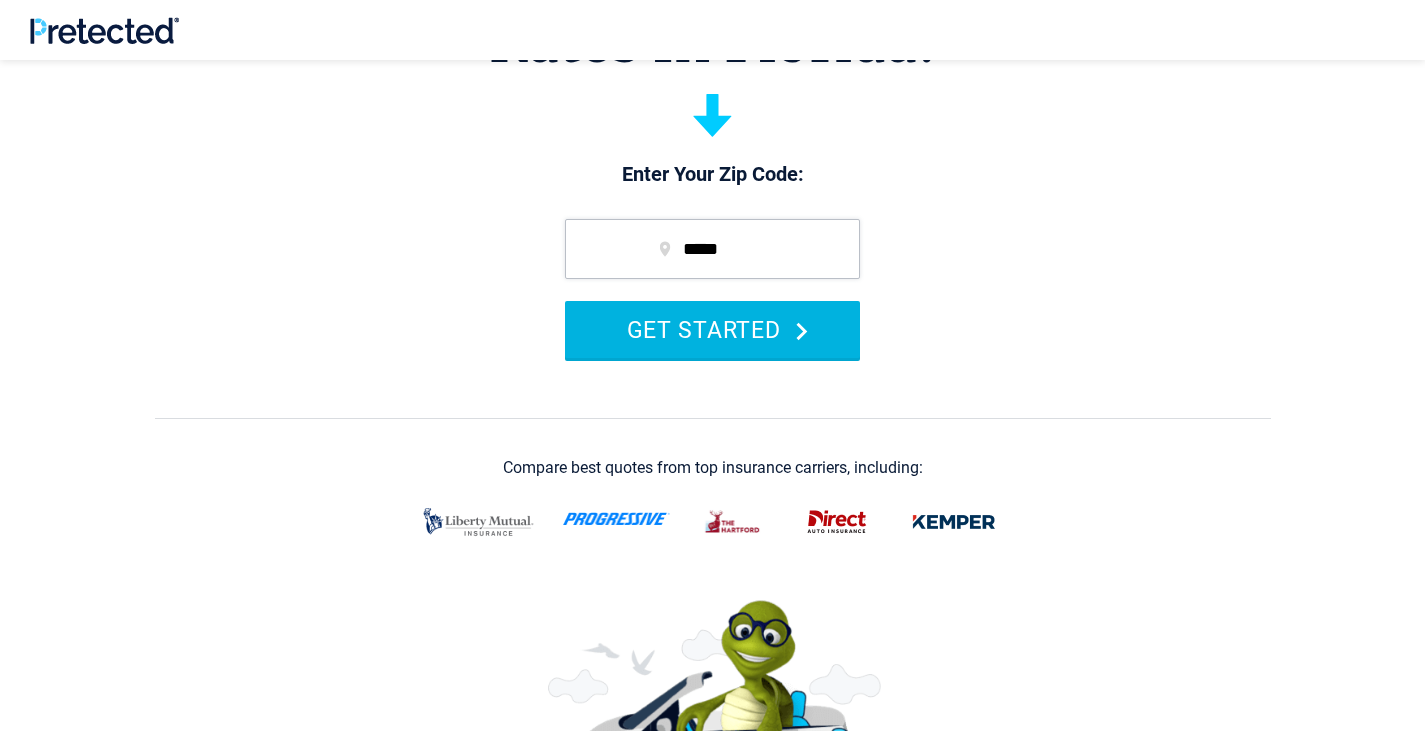 type on "*****" 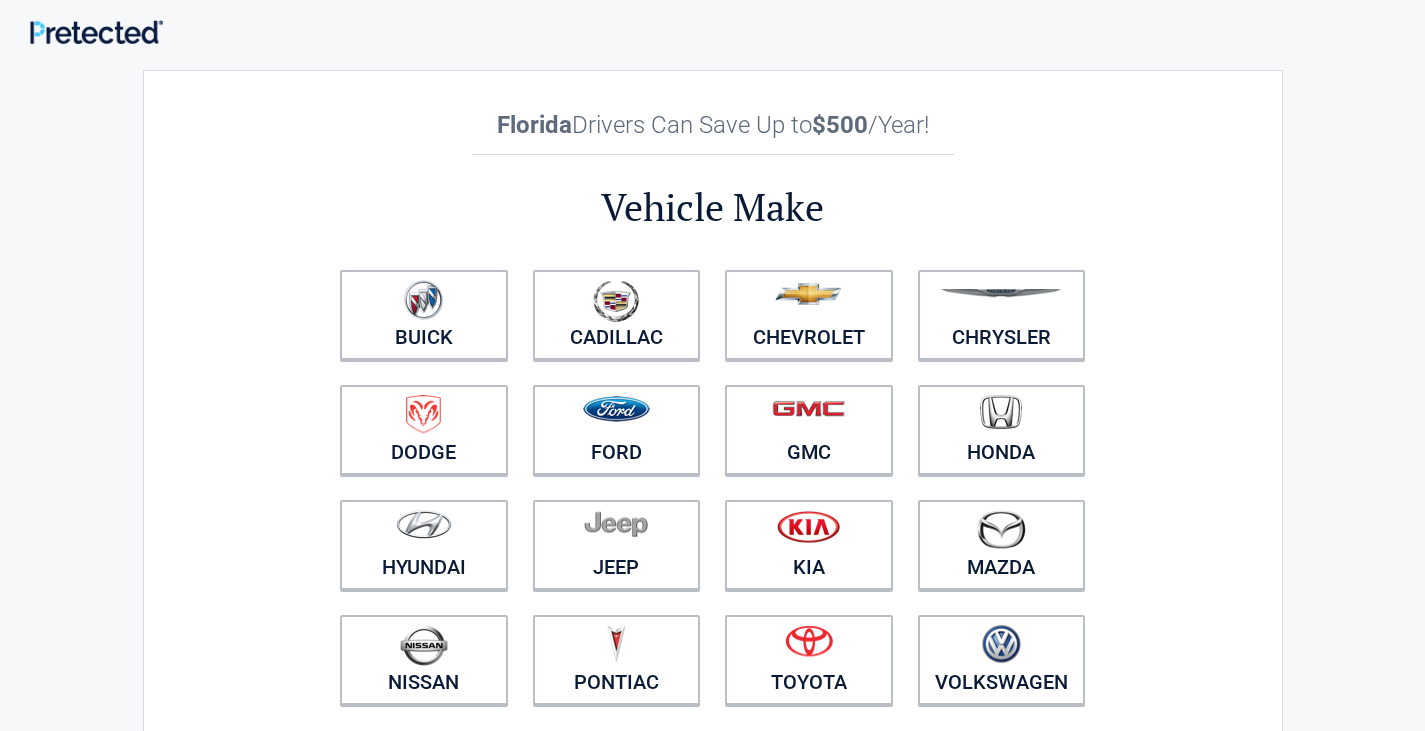 scroll, scrollTop: 0, scrollLeft: 0, axis: both 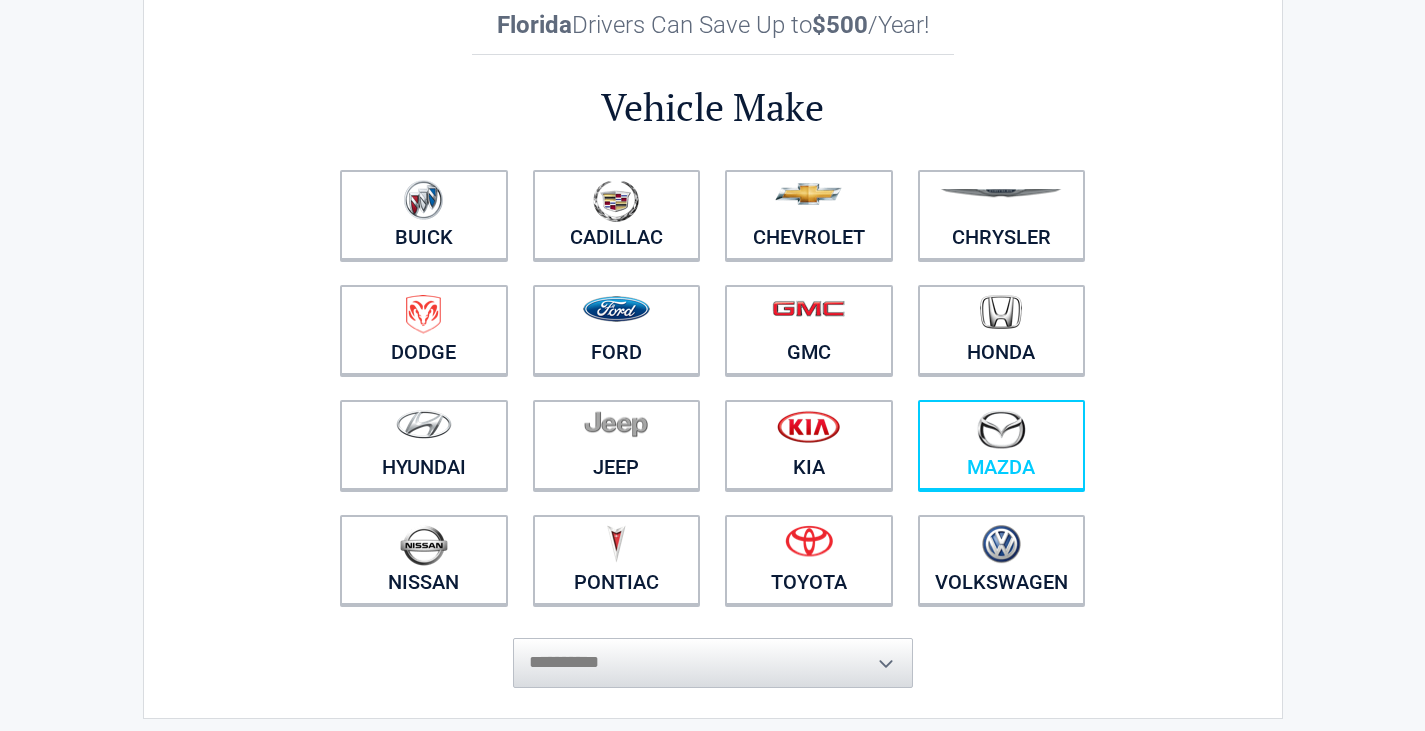 click at bounding box center [1002, 432] 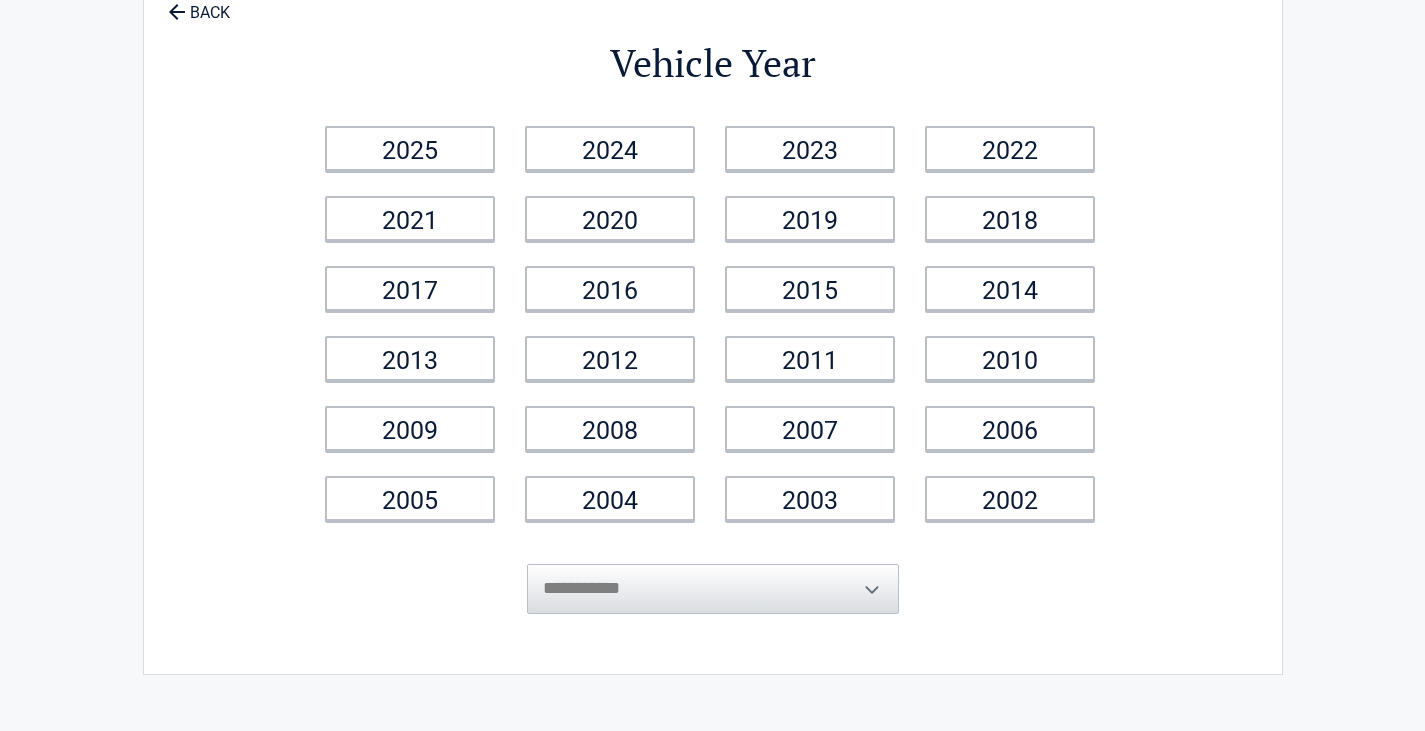 scroll, scrollTop: 0, scrollLeft: 0, axis: both 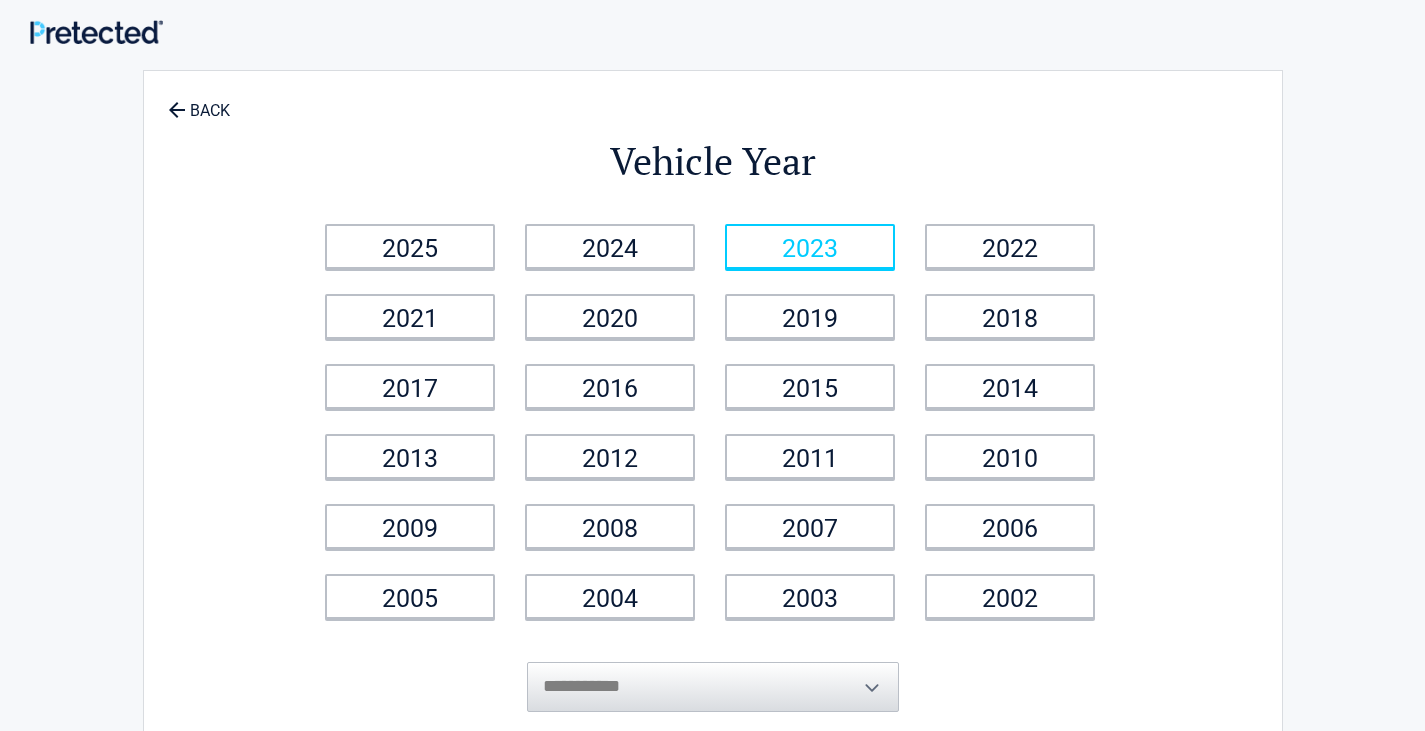click on "2023" at bounding box center (810, 246) 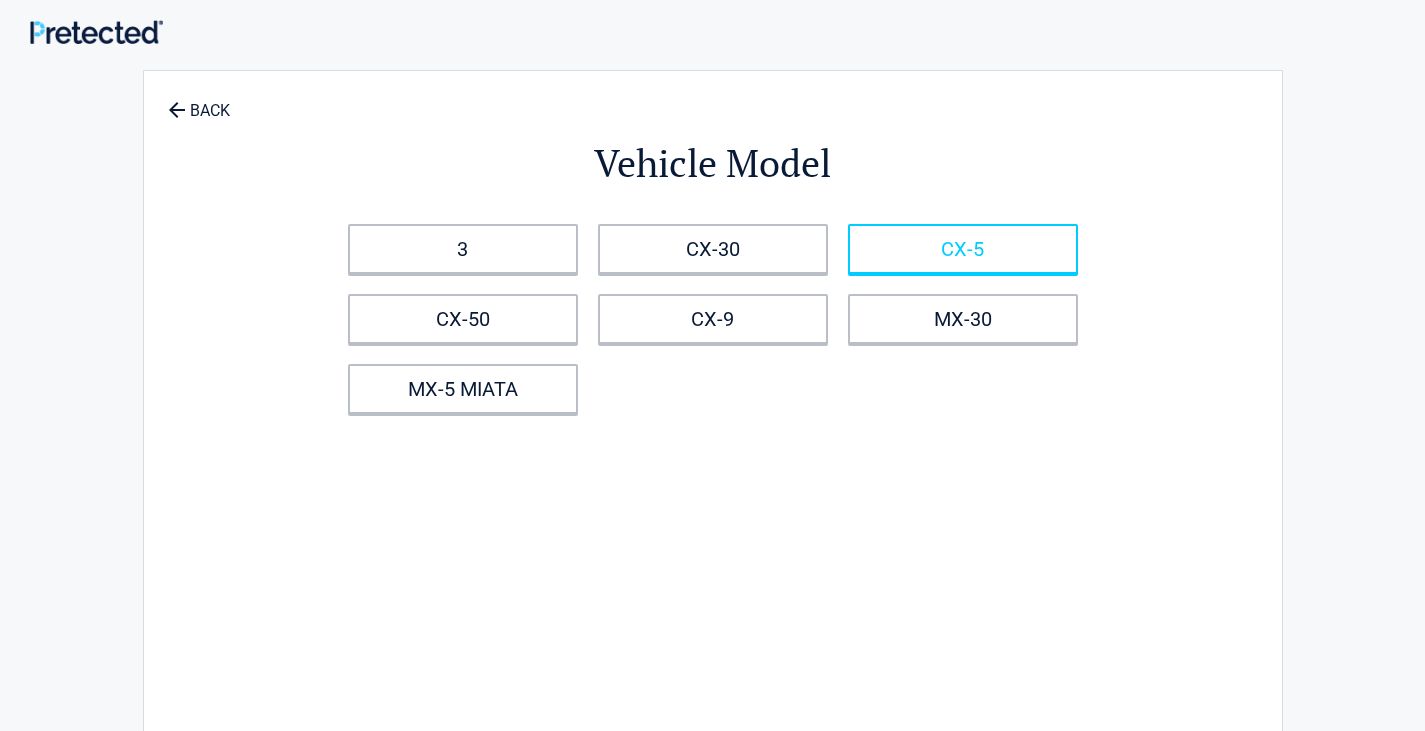 click on "CX-5" at bounding box center [963, 249] 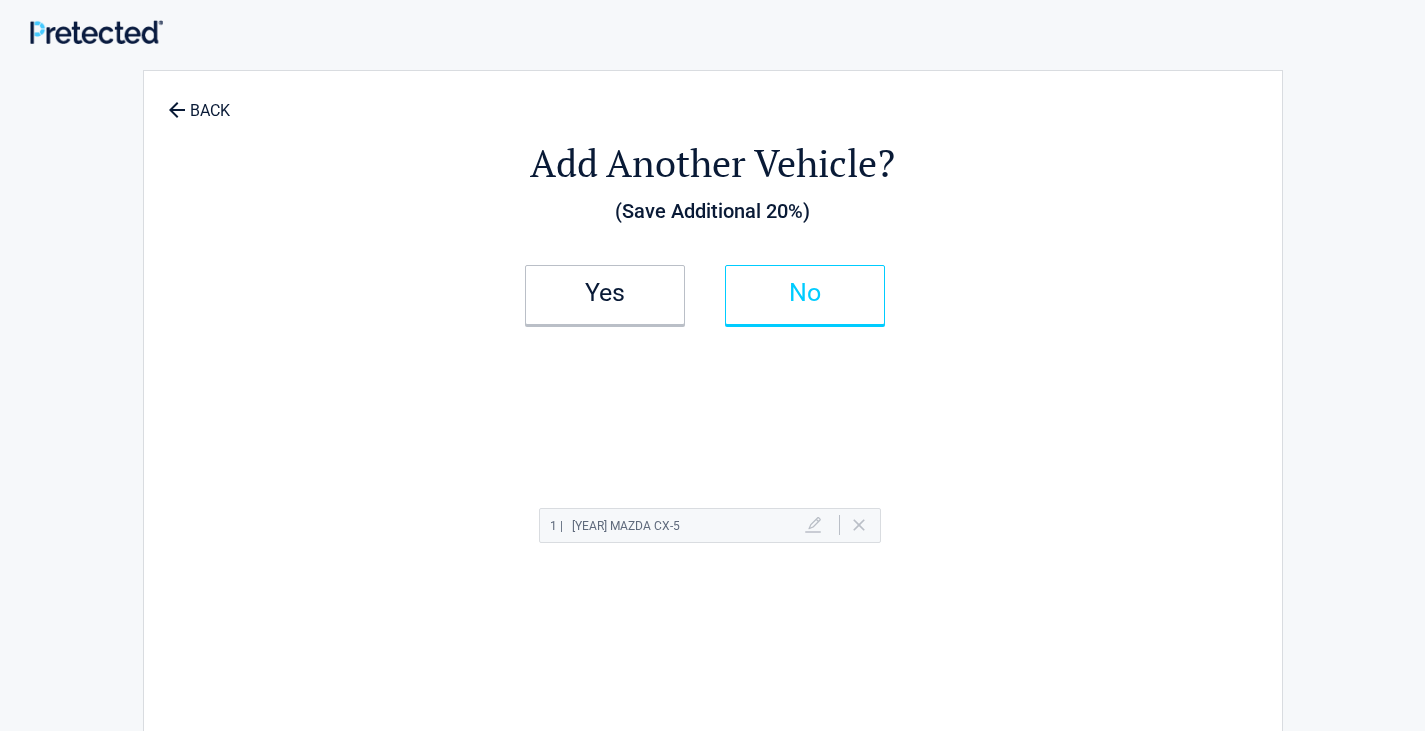 click on "No" at bounding box center [805, 295] 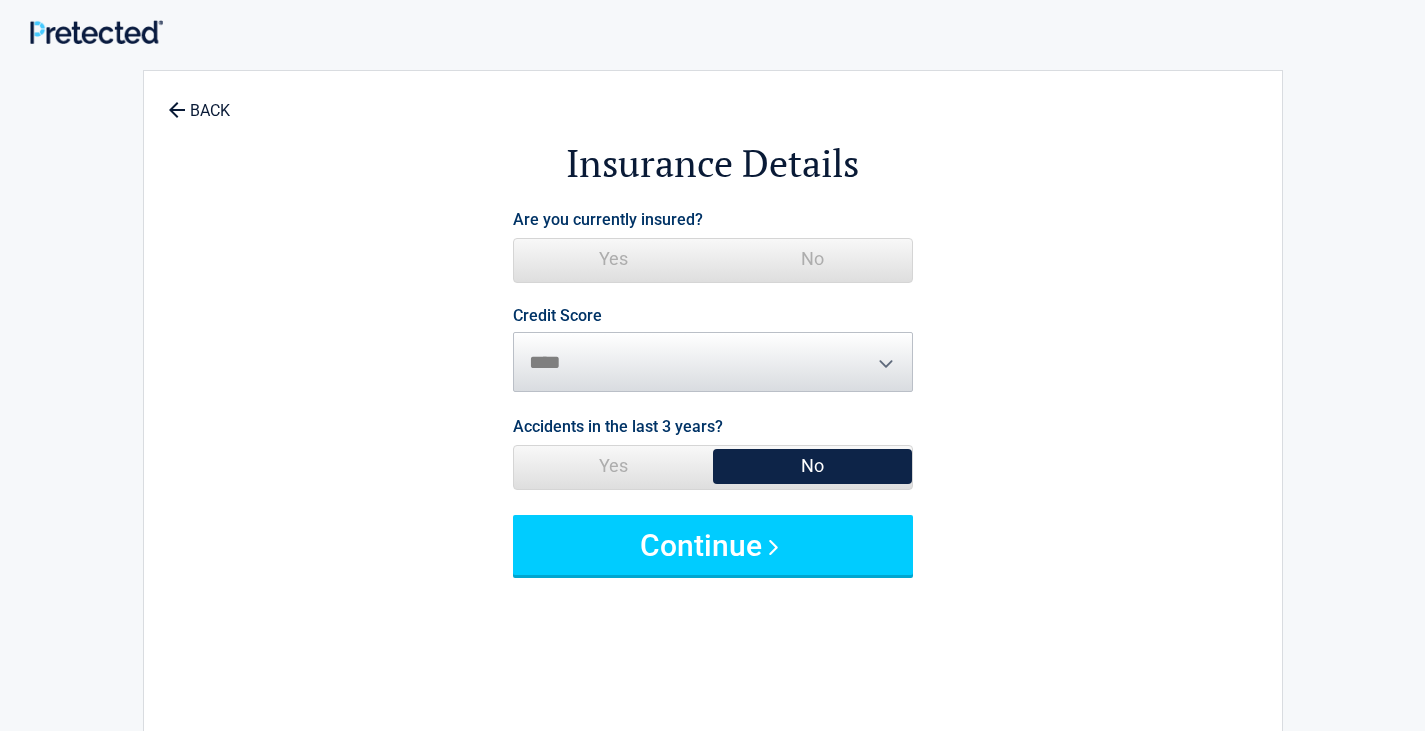 click on "Yes" at bounding box center (613, 259) 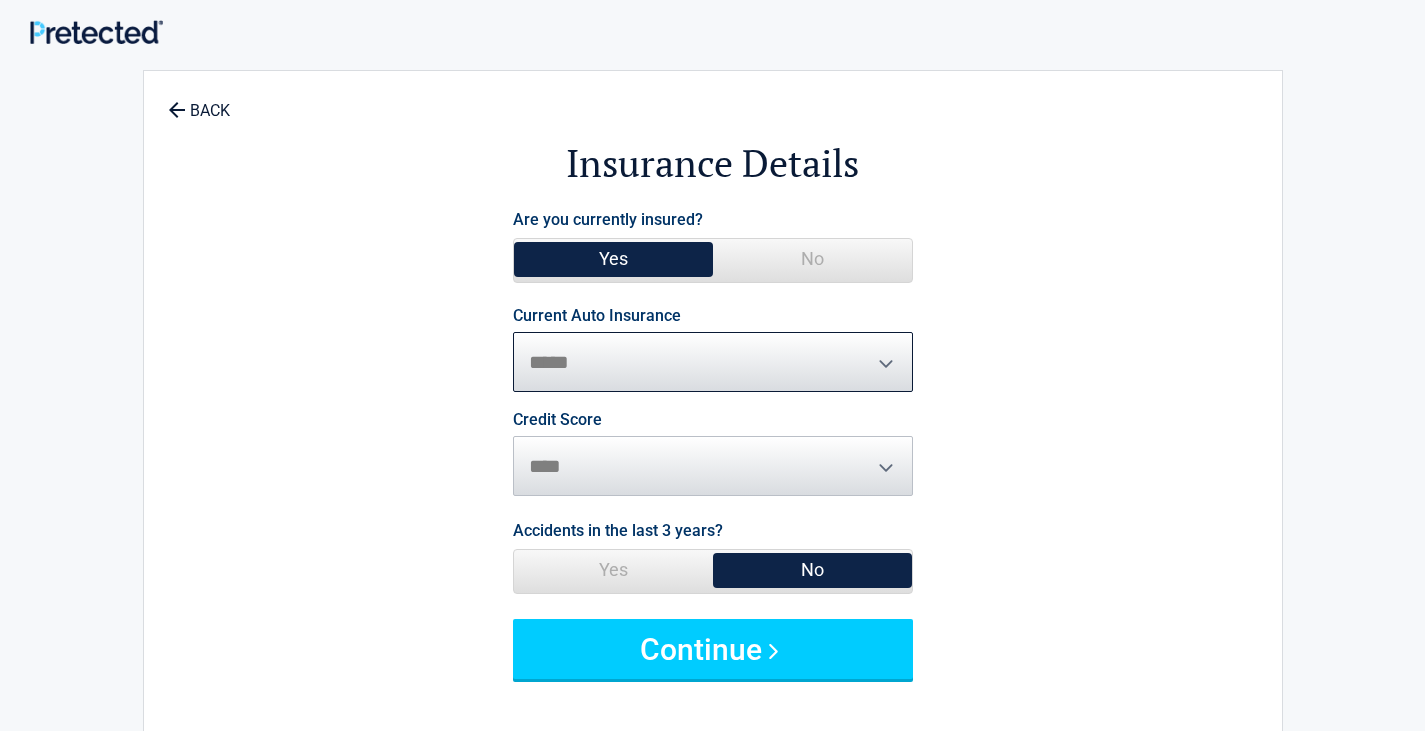 click on "**********" at bounding box center [713, 362] 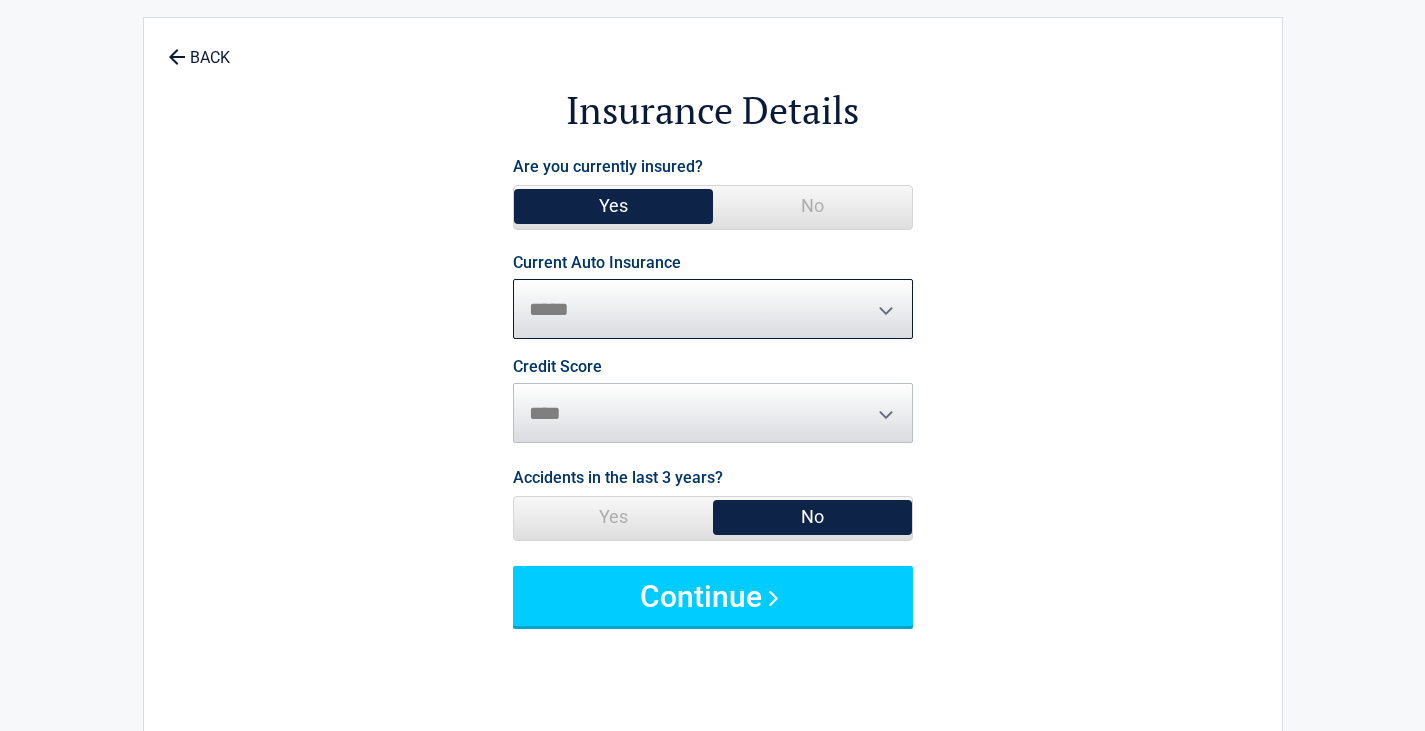 scroll, scrollTop: 100, scrollLeft: 0, axis: vertical 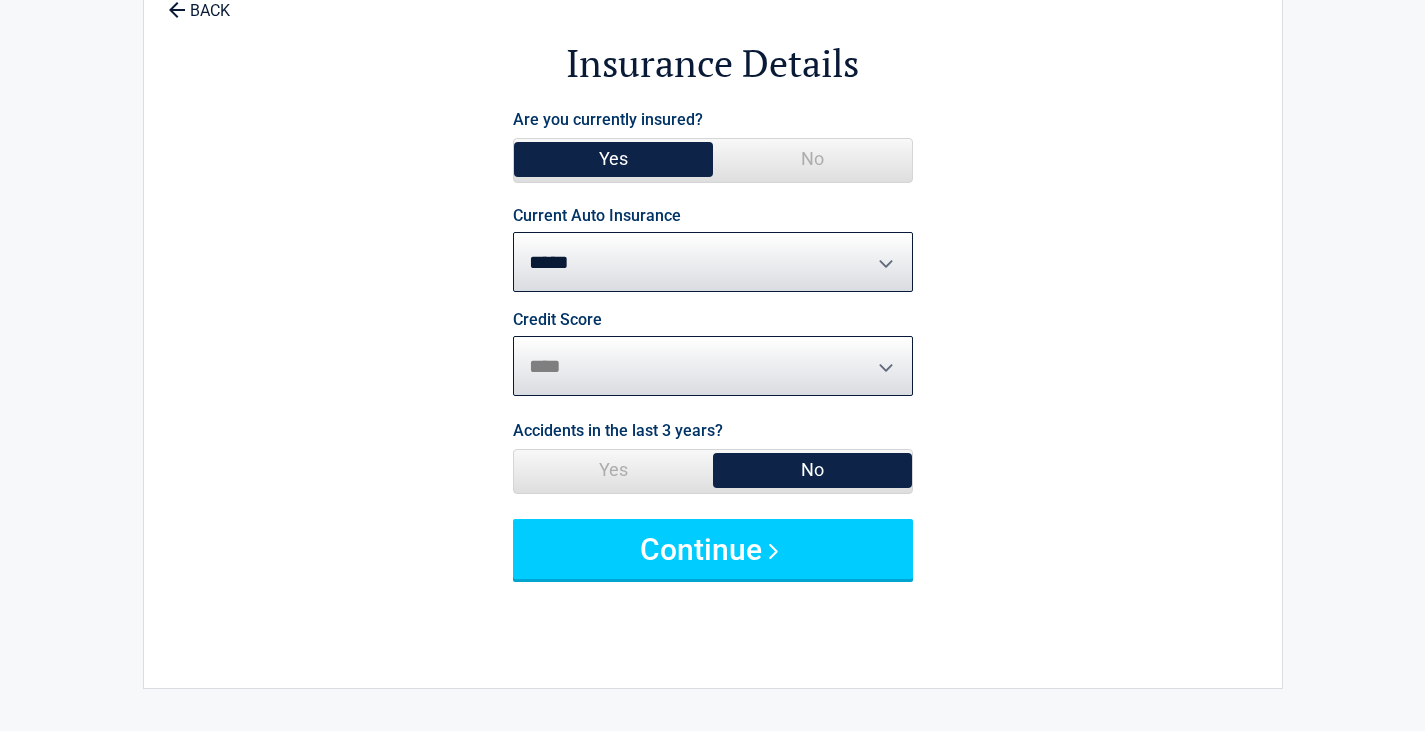 click on "*********
****
*******
****" at bounding box center (713, 366) 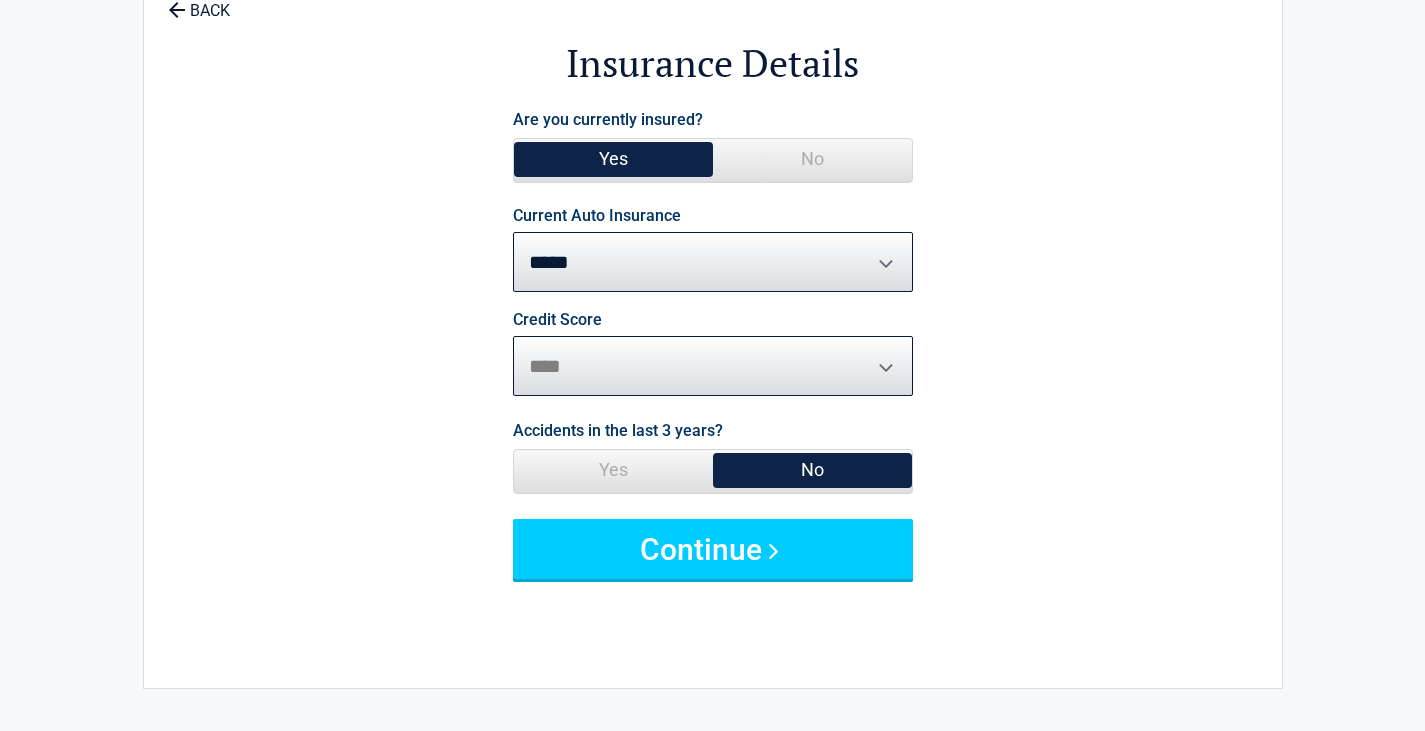 select on "*******" 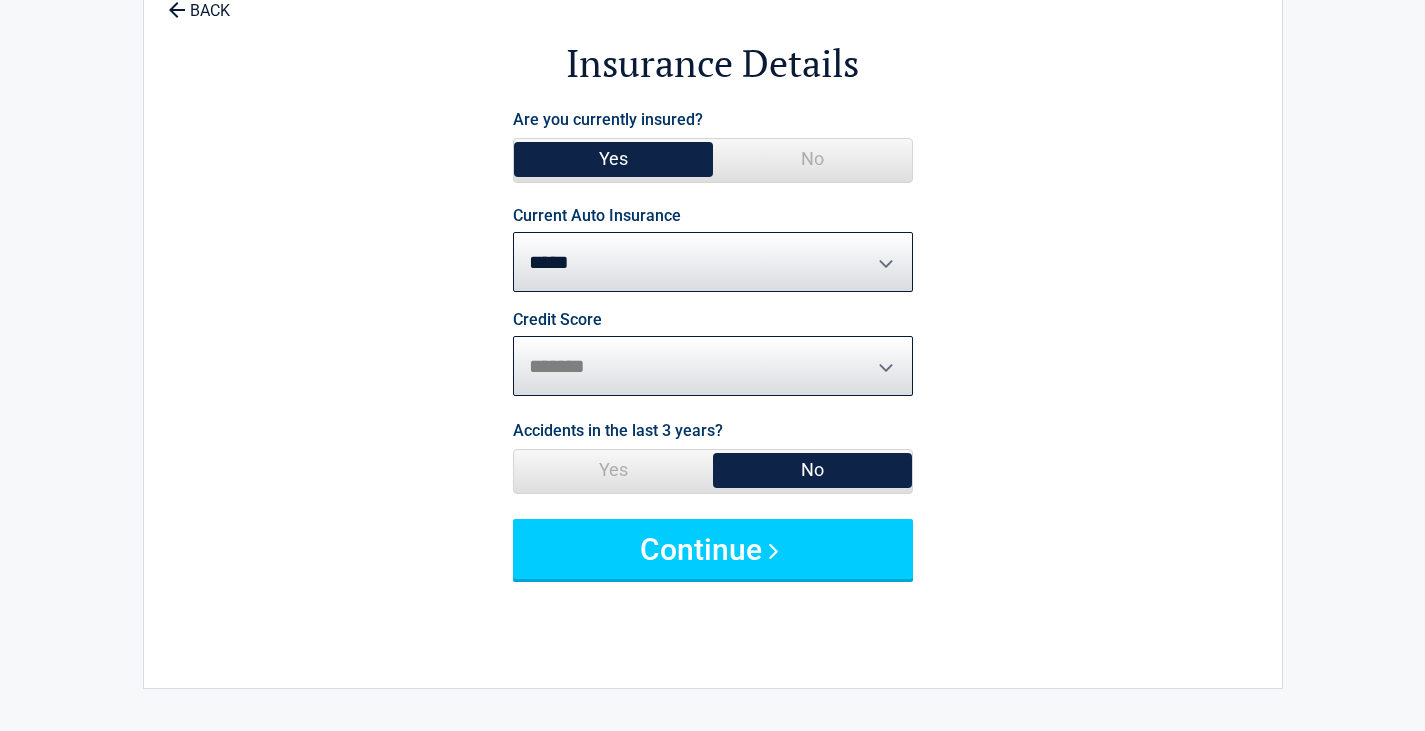 click on "*********
****
*******
****" at bounding box center (713, 366) 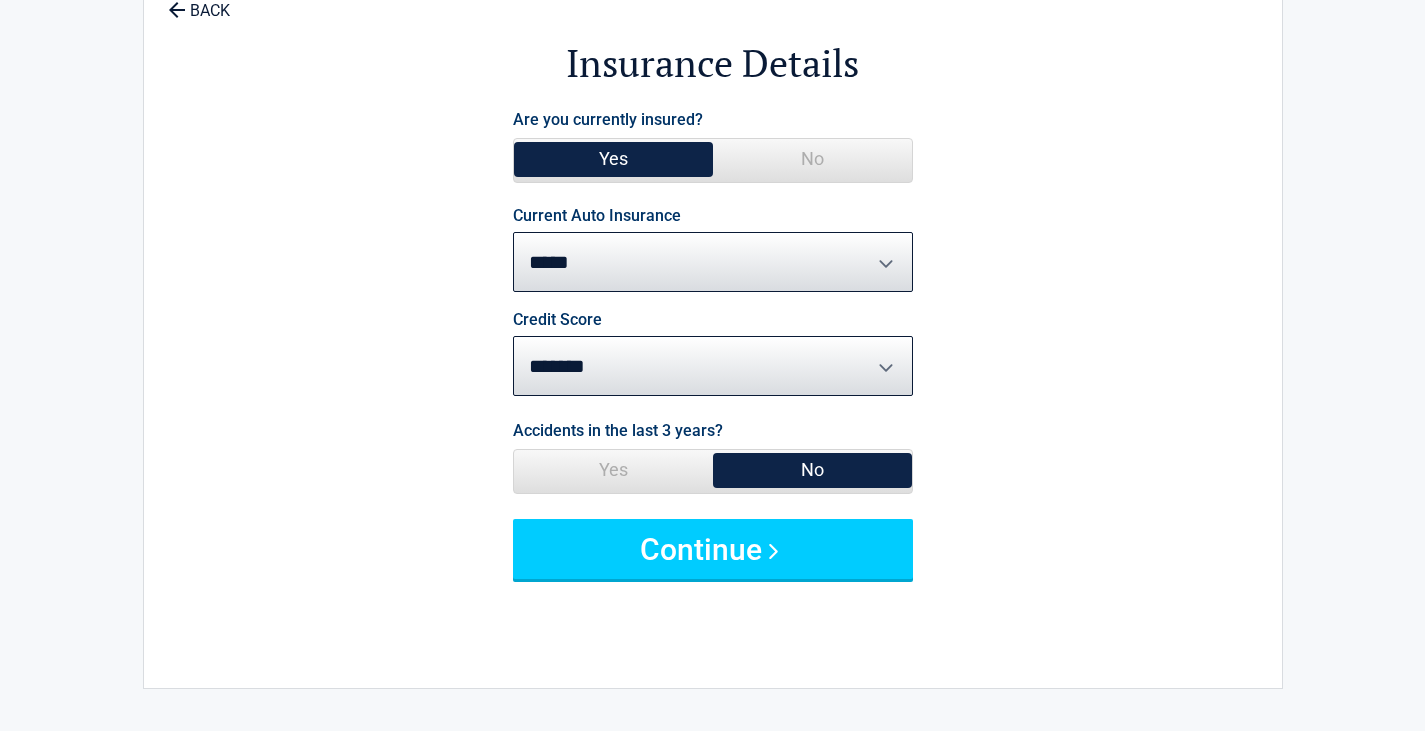 click on "Yes" at bounding box center (613, 470) 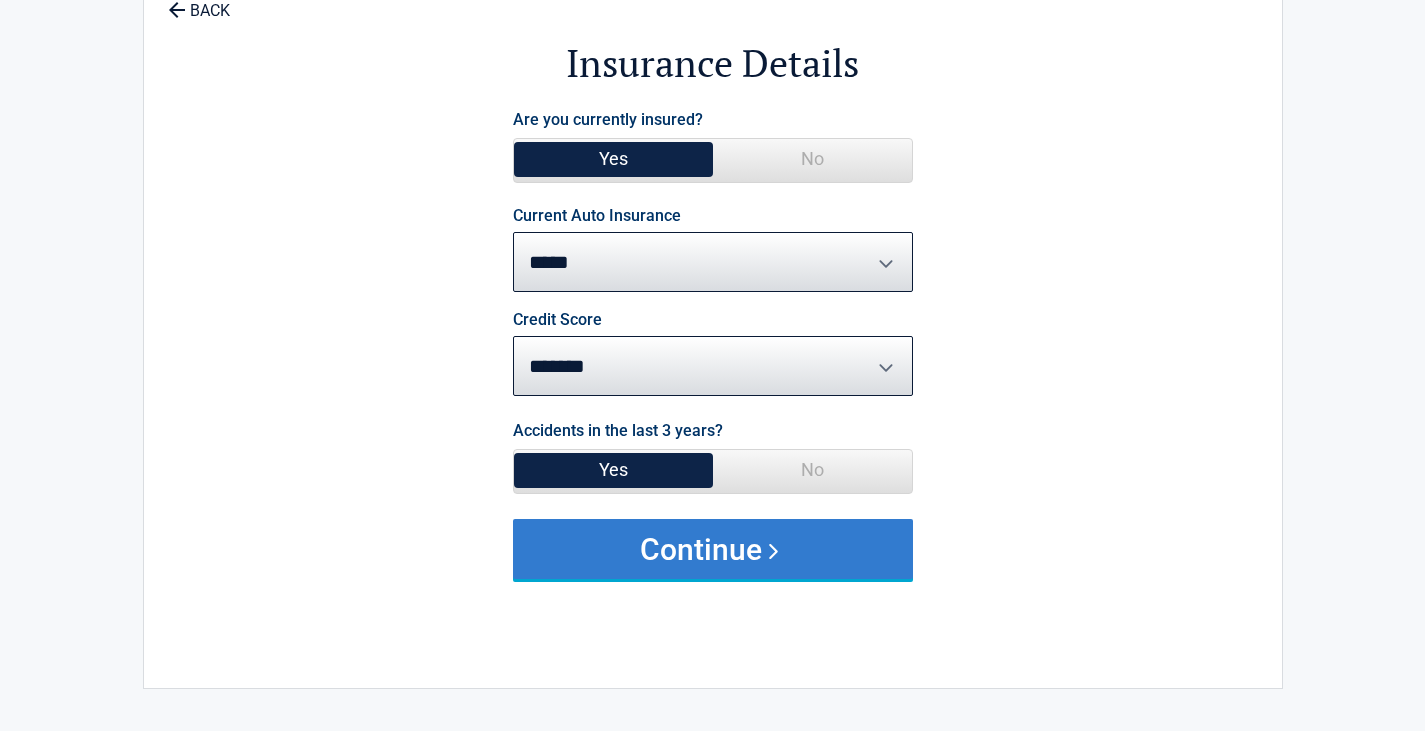 click on "Continue" at bounding box center [713, 549] 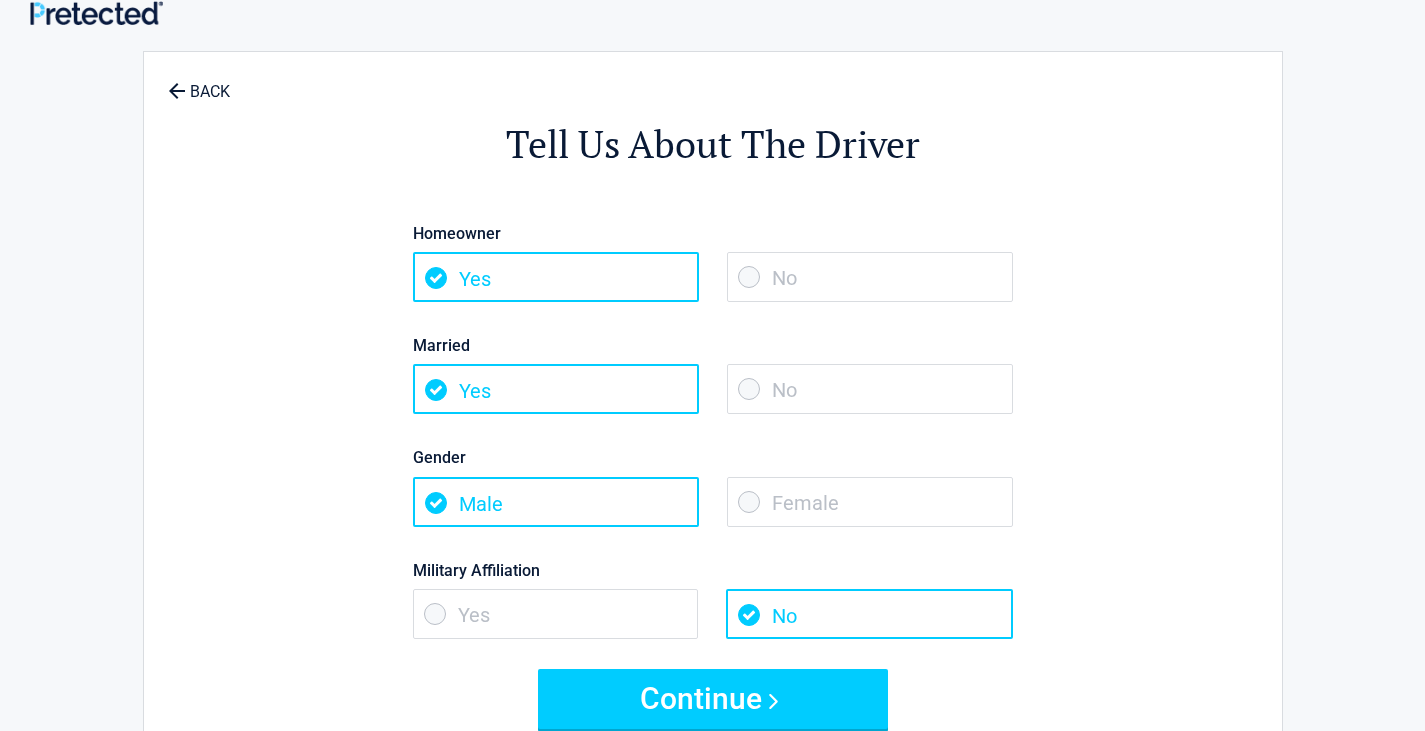 scroll, scrollTop: 0, scrollLeft: 0, axis: both 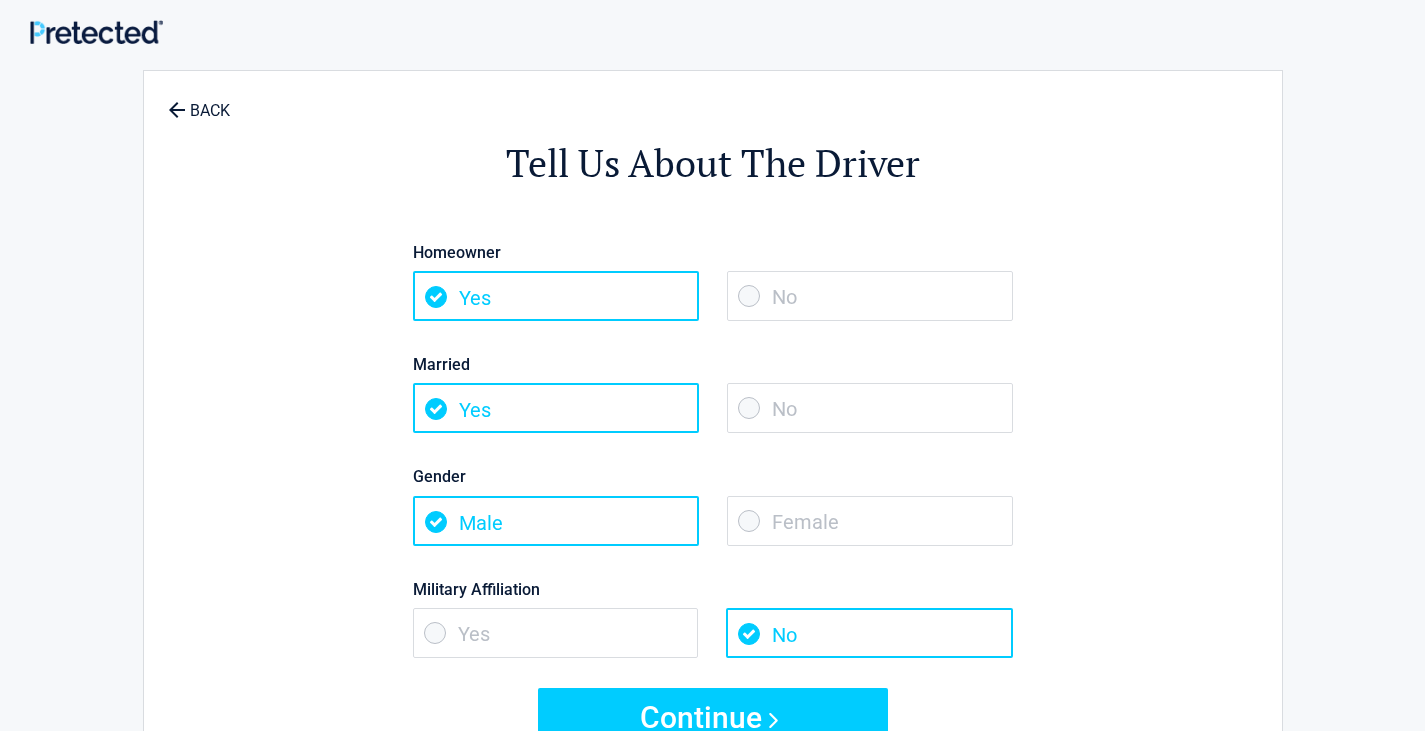 click on "No" at bounding box center (870, 408) 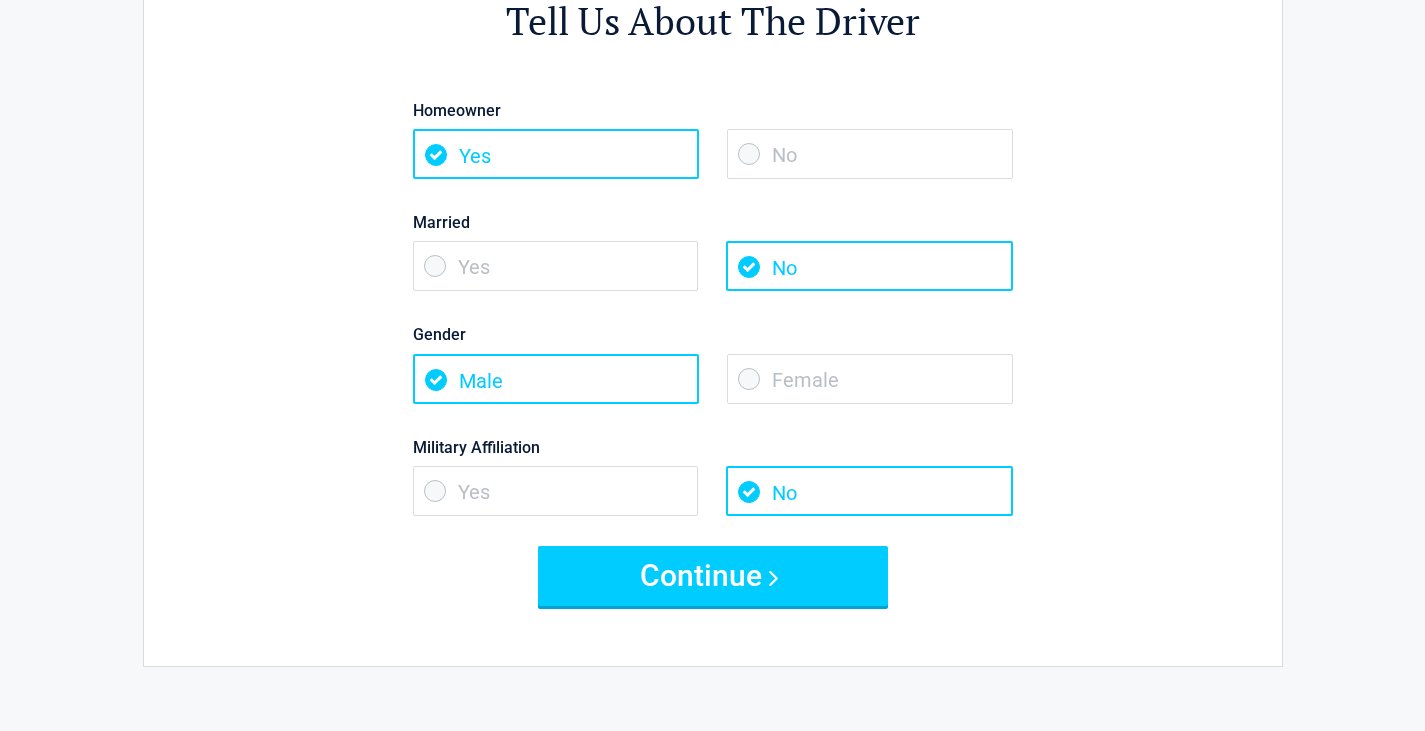 scroll, scrollTop: 200, scrollLeft: 0, axis: vertical 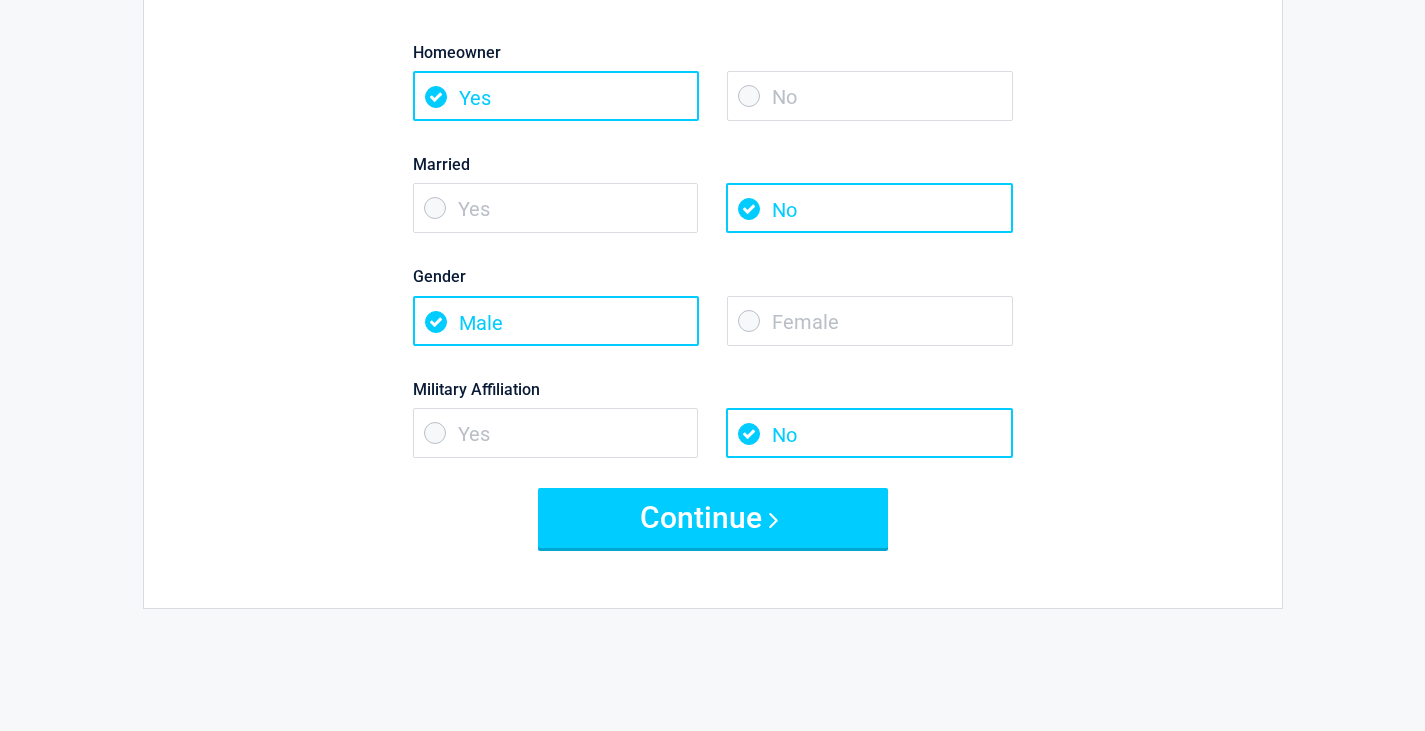 click on "Female" at bounding box center (870, 321) 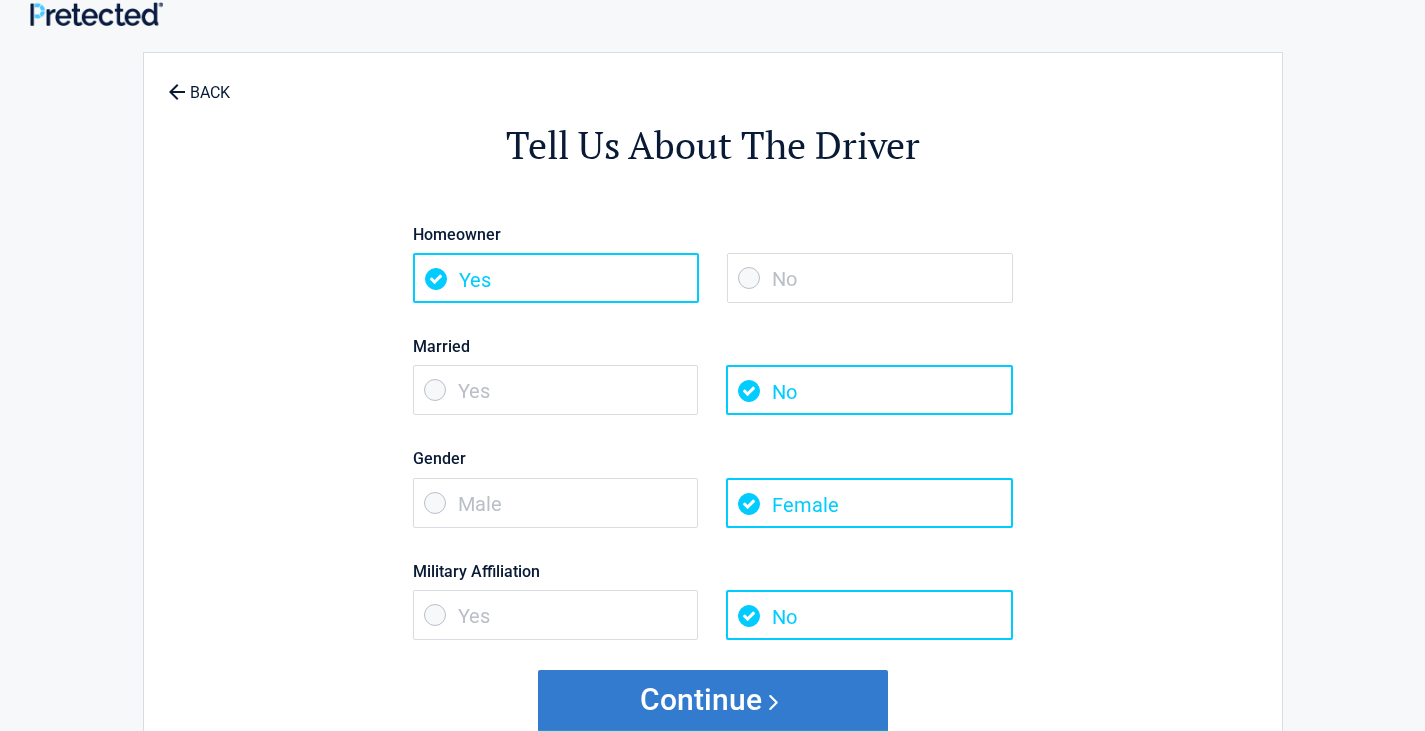 scroll, scrollTop: 0, scrollLeft: 0, axis: both 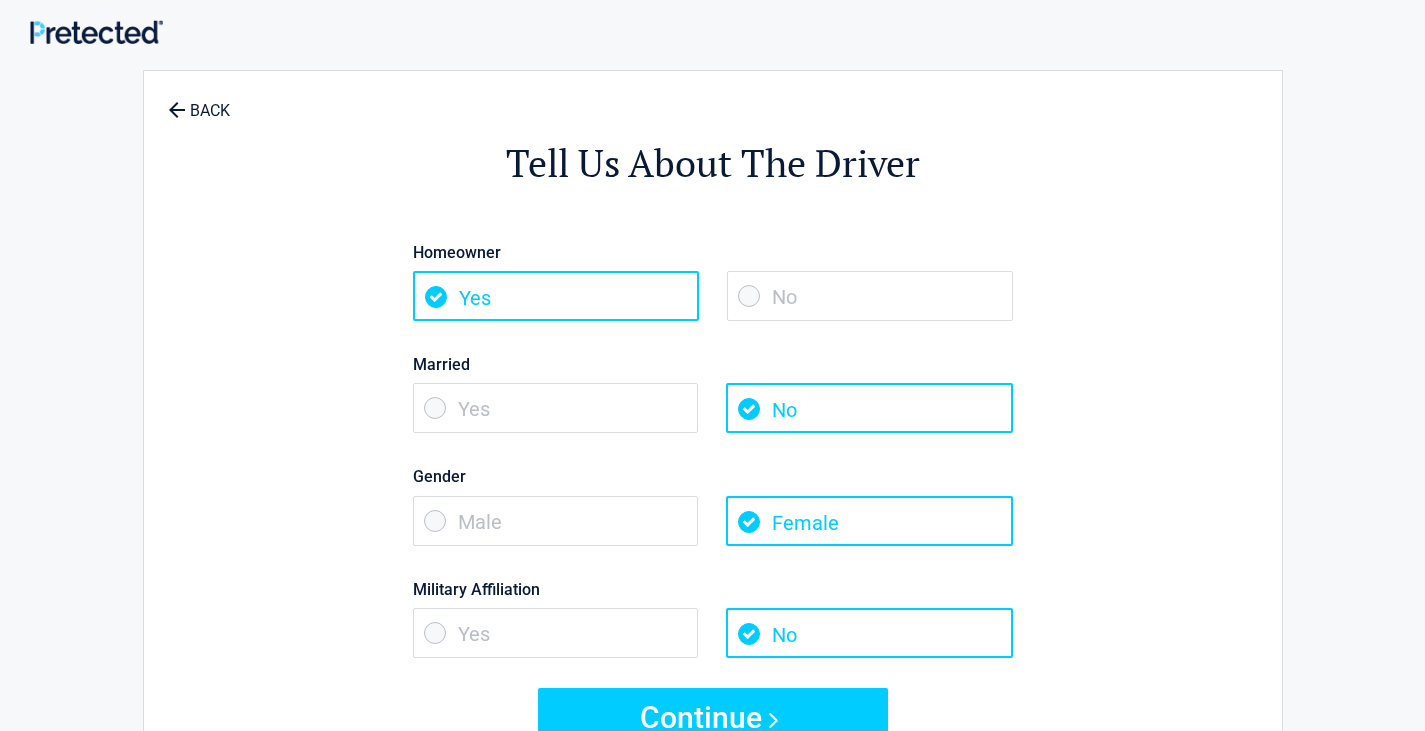 click on "**********" at bounding box center [713, 439] 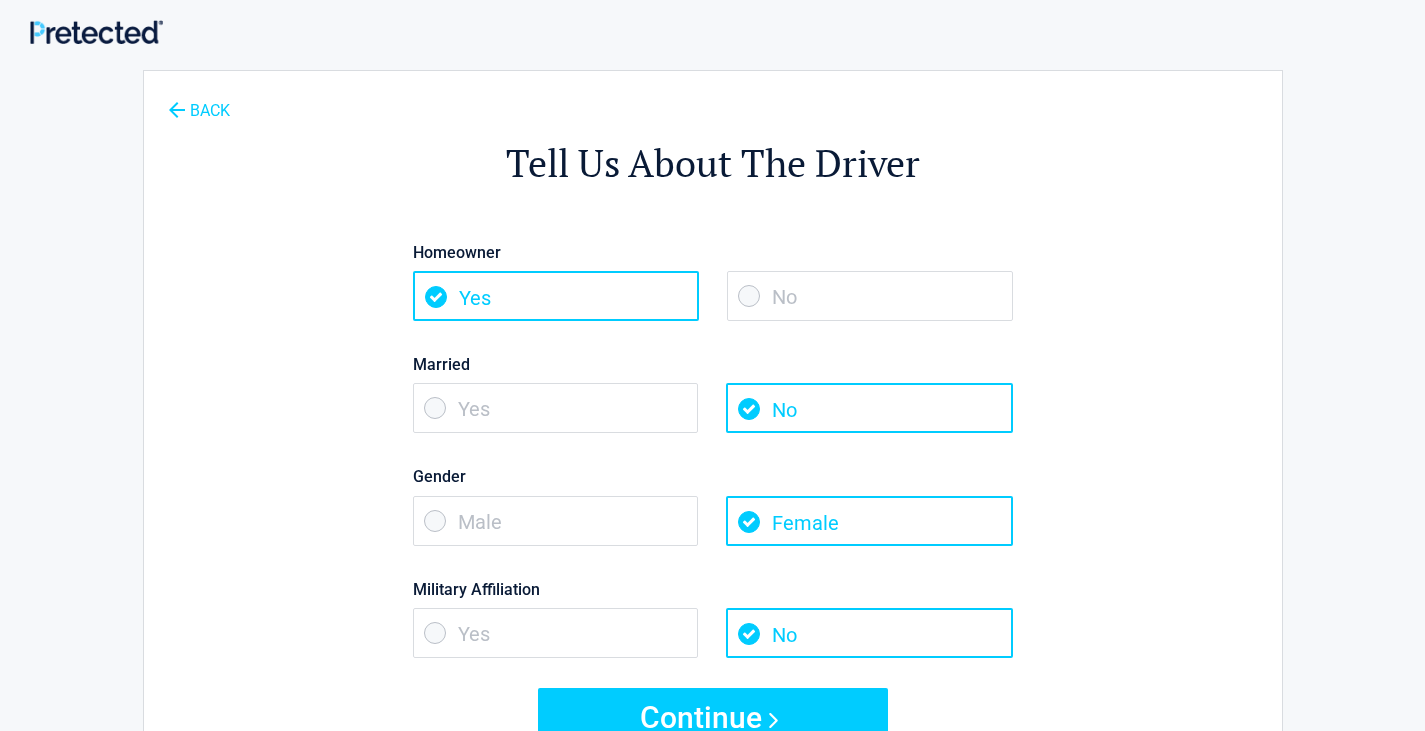 click on "BACK" at bounding box center (199, 101) 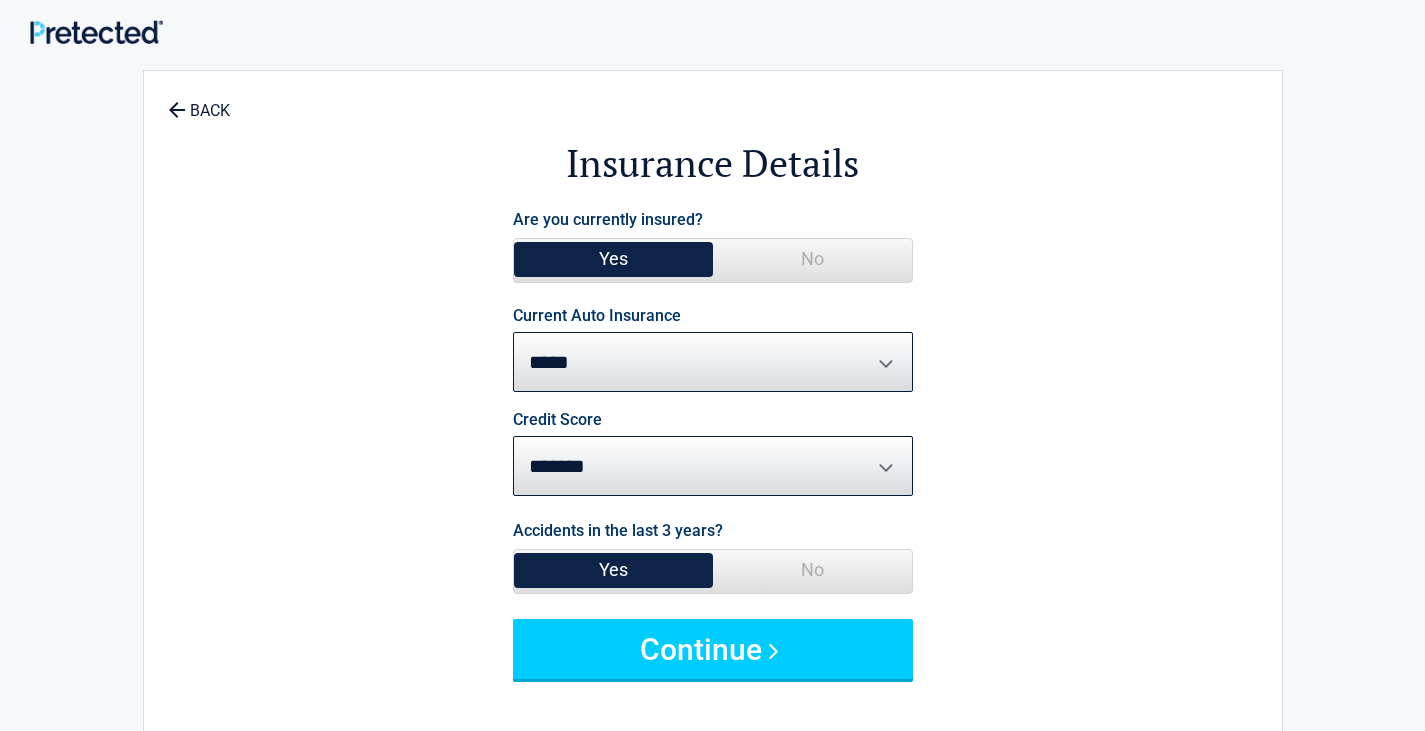 click on "No" at bounding box center (812, 570) 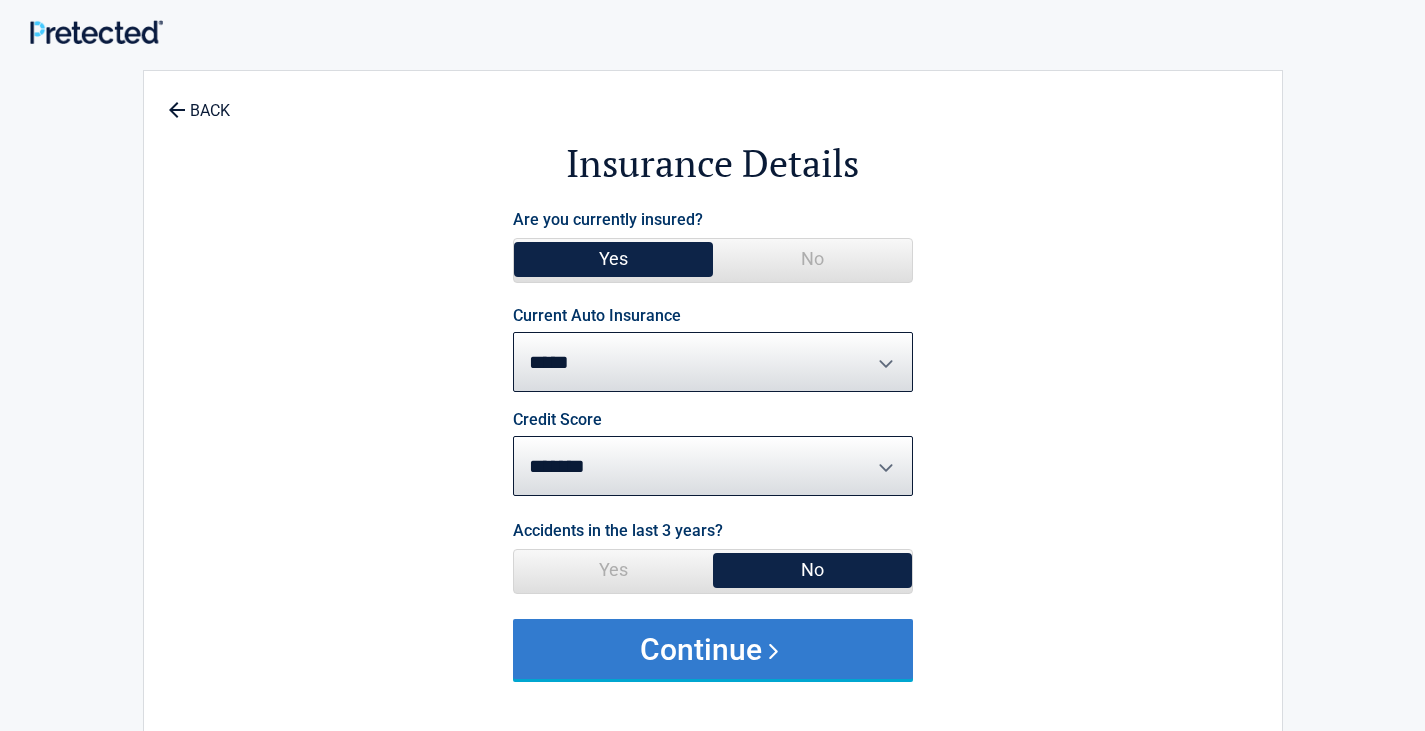 click on "Continue" at bounding box center [713, 649] 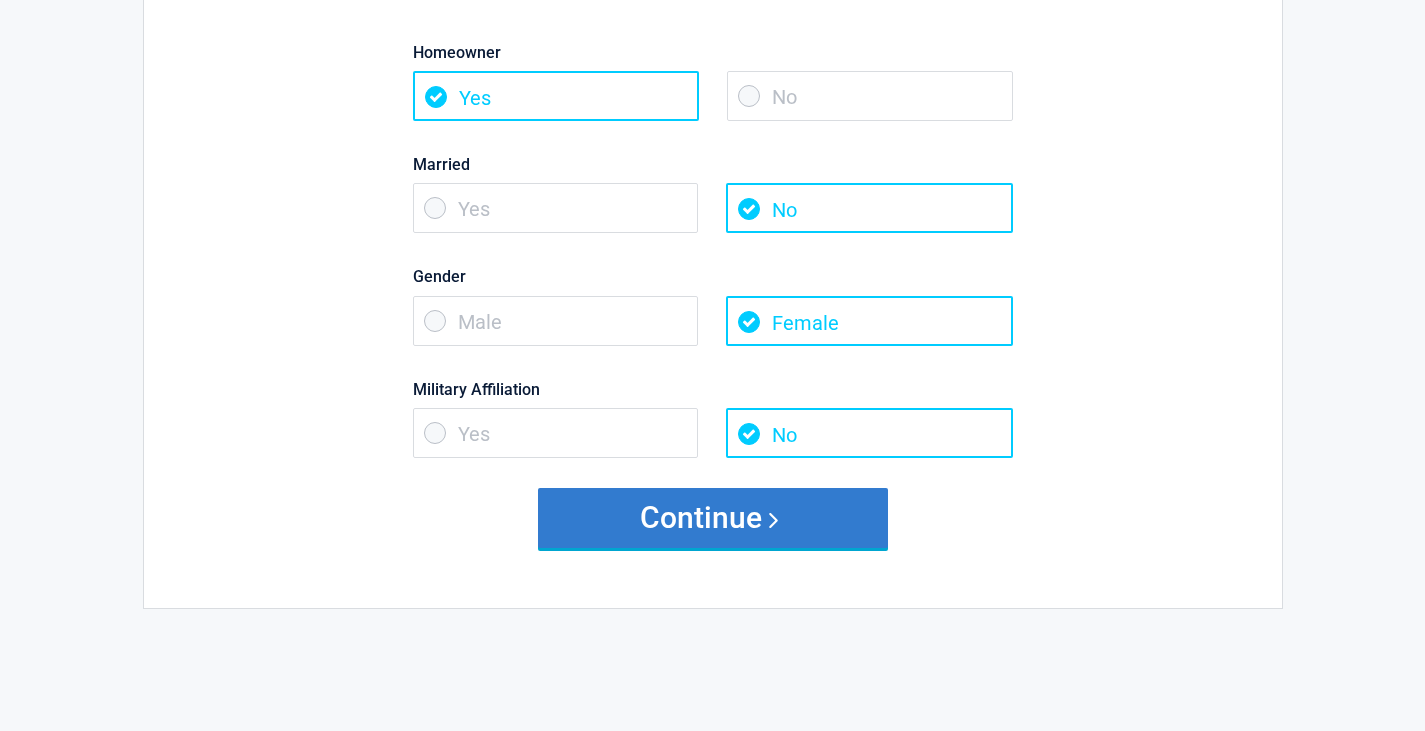click on "Continue" at bounding box center [713, 518] 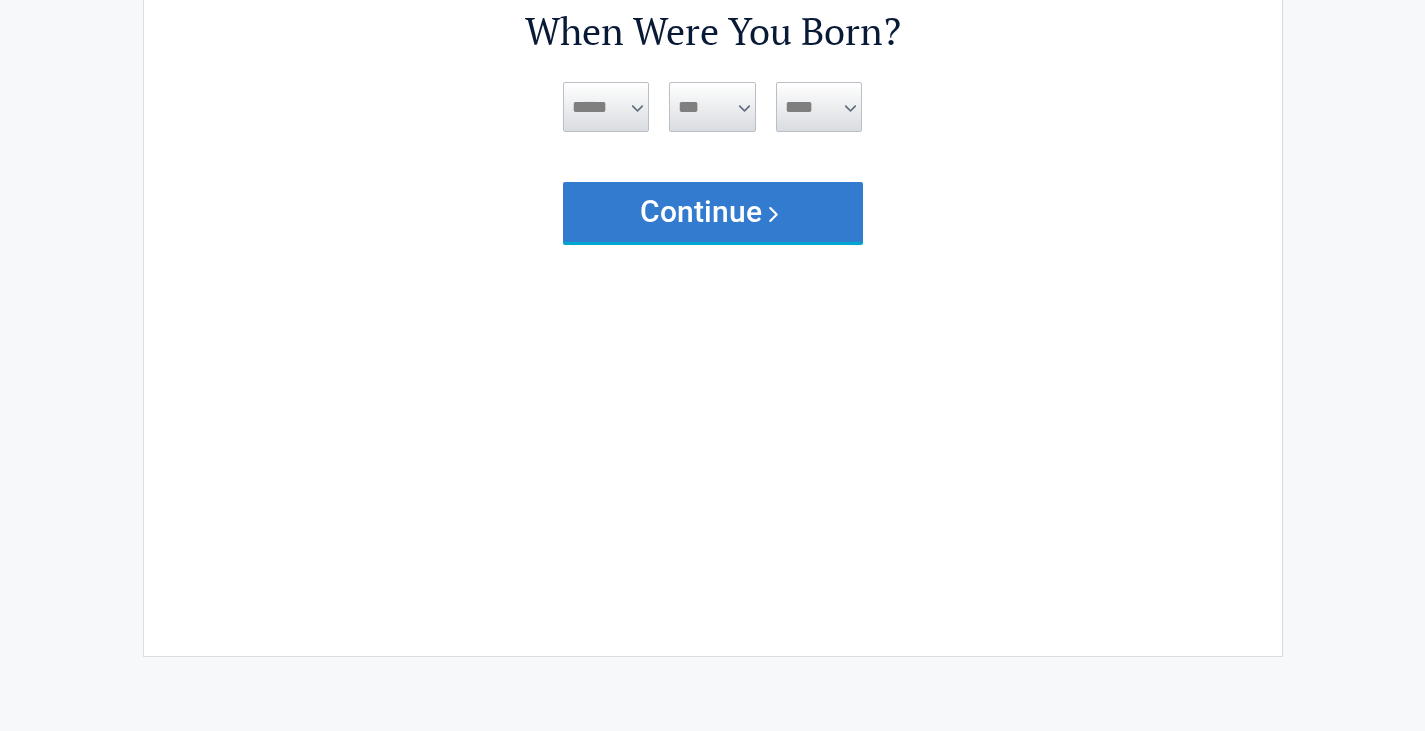 scroll, scrollTop: 0, scrollLeft: 0, axis: both 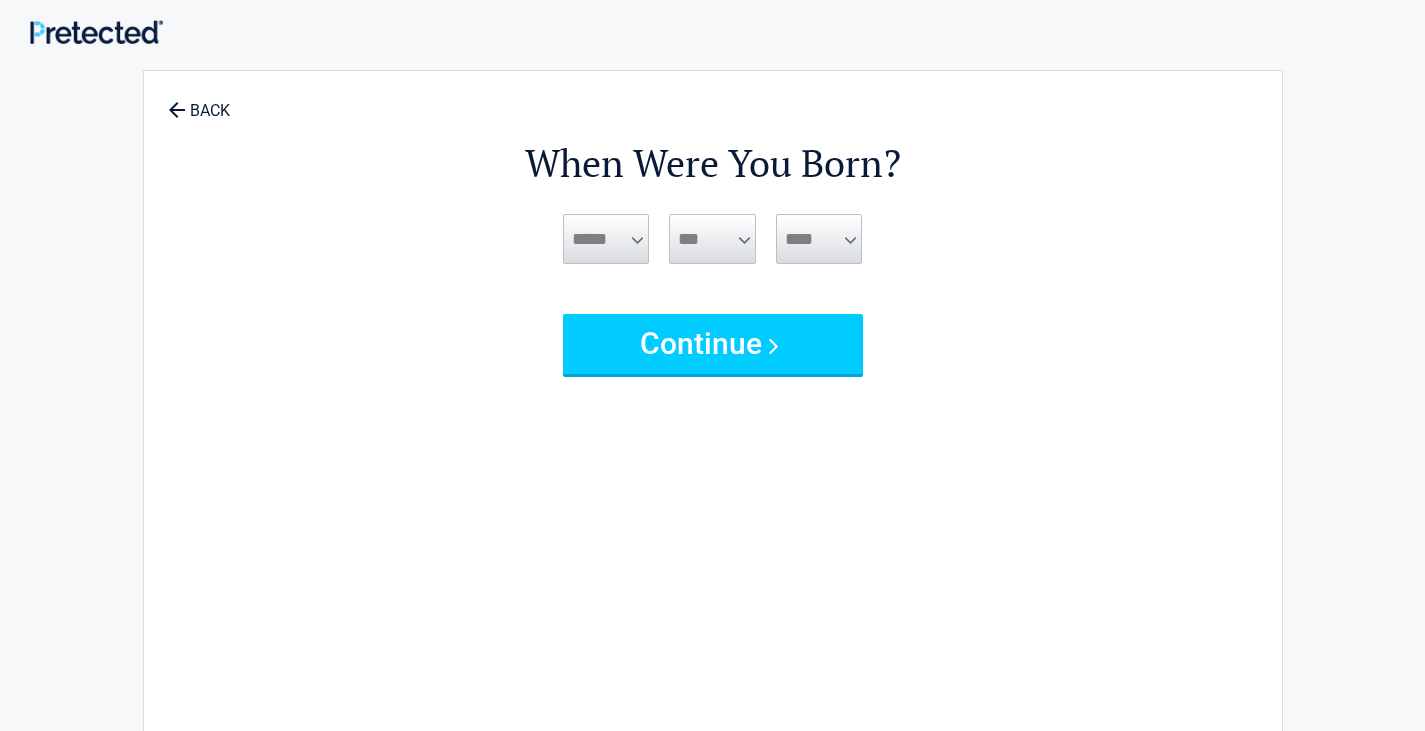 click on "*****
***
***
***
***
***
***
***
***
***
***
***
***" at bounding box center [606, 239] 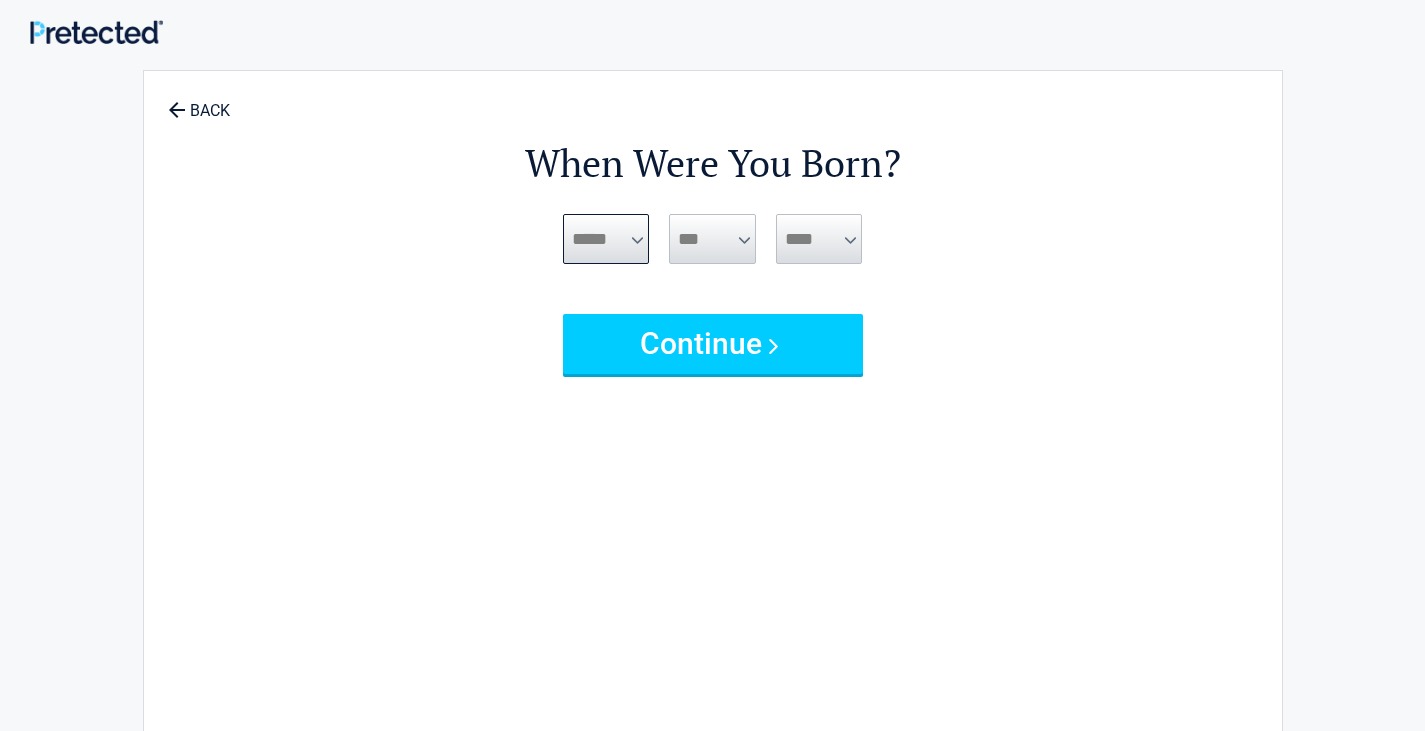 click on "*****
***
***
***
***
***
***
***
***
***
***
***
***" at bounding box center [606, 239] 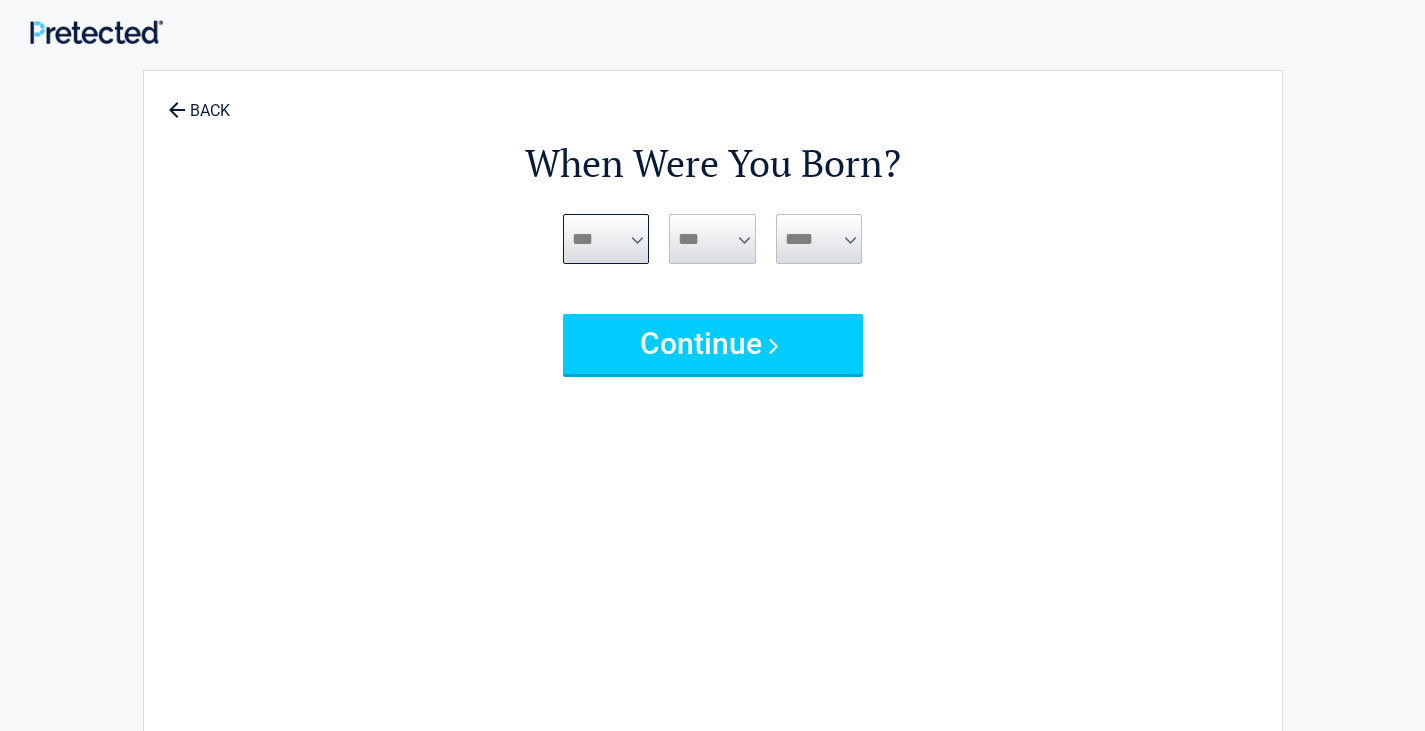 click on "*****
***
***
***
***
***
***
***
***
***
***
***
***" at bounding box center [606, 239] 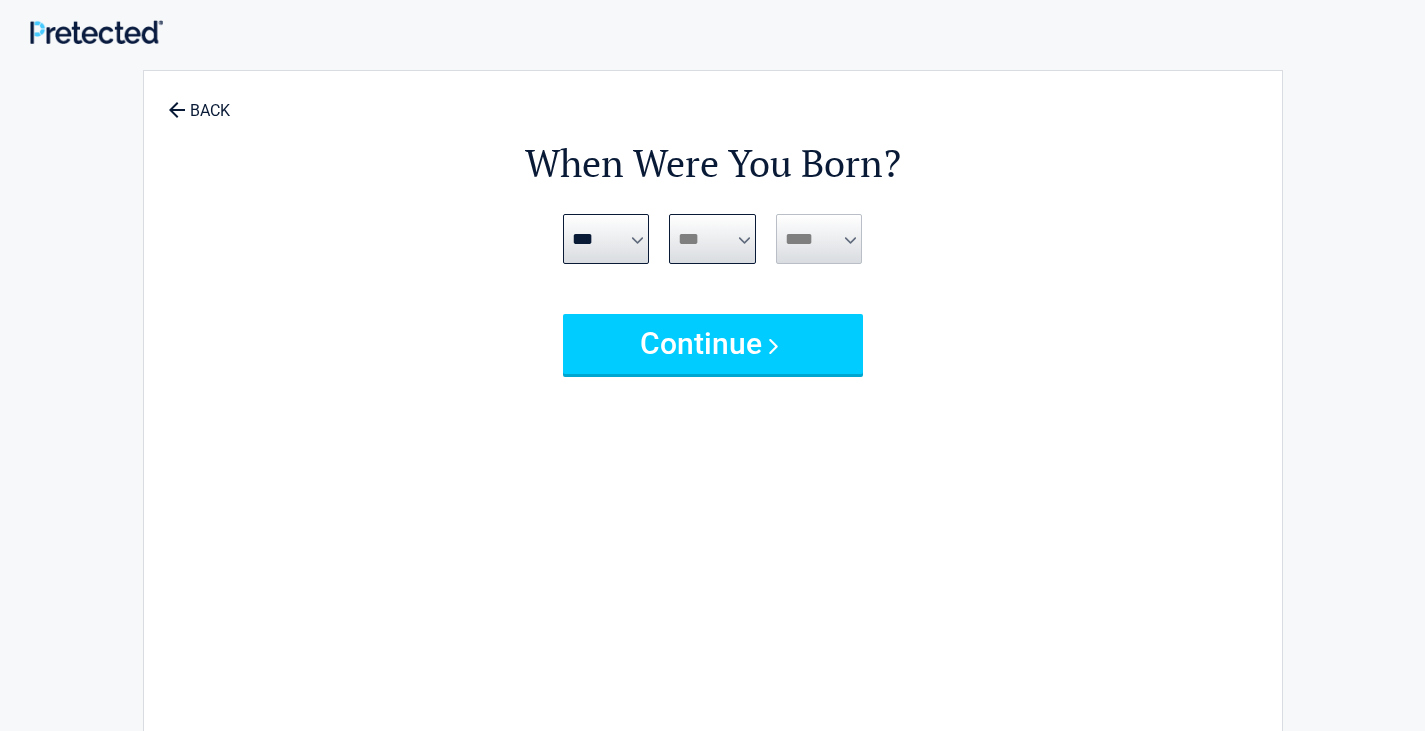 click on "*** * * * * * * * * * ** ** ** ** ** ** ** ** ** ** ** ** ** ** ** ** ** ** ** ** ** **" at bounding box center (712, 239) 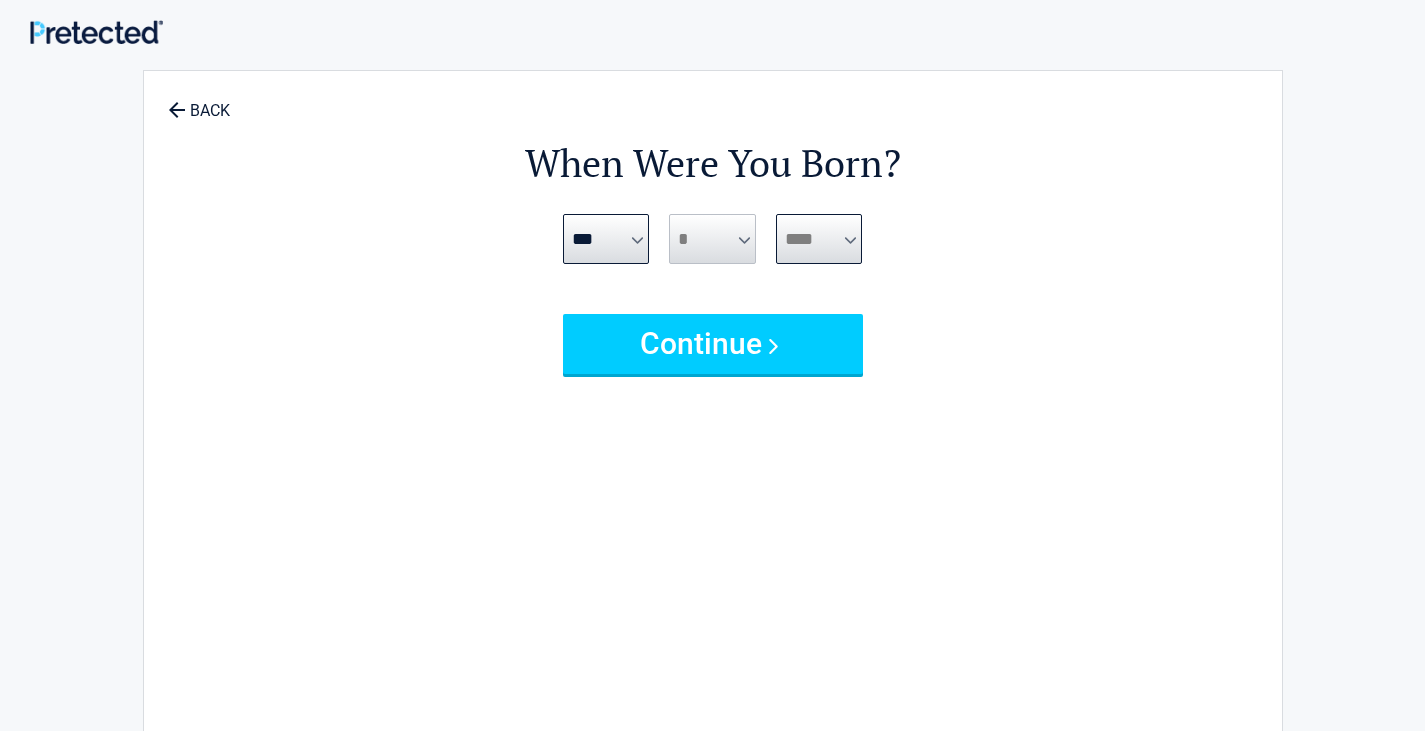 click on "****
****
****
****
****
****
****
****
****
****
****
****
****
****
****
****
****
****
****
****
****
****
****
****
****
****
****
****
****
****
****
****
****
****
****
****
****
****
****
****
****
****
****
****
****
****
****
****
****
****
****
****
****
****
****
****
****
****
****
****
****
****
****
****" at bounding box center (819, 239) 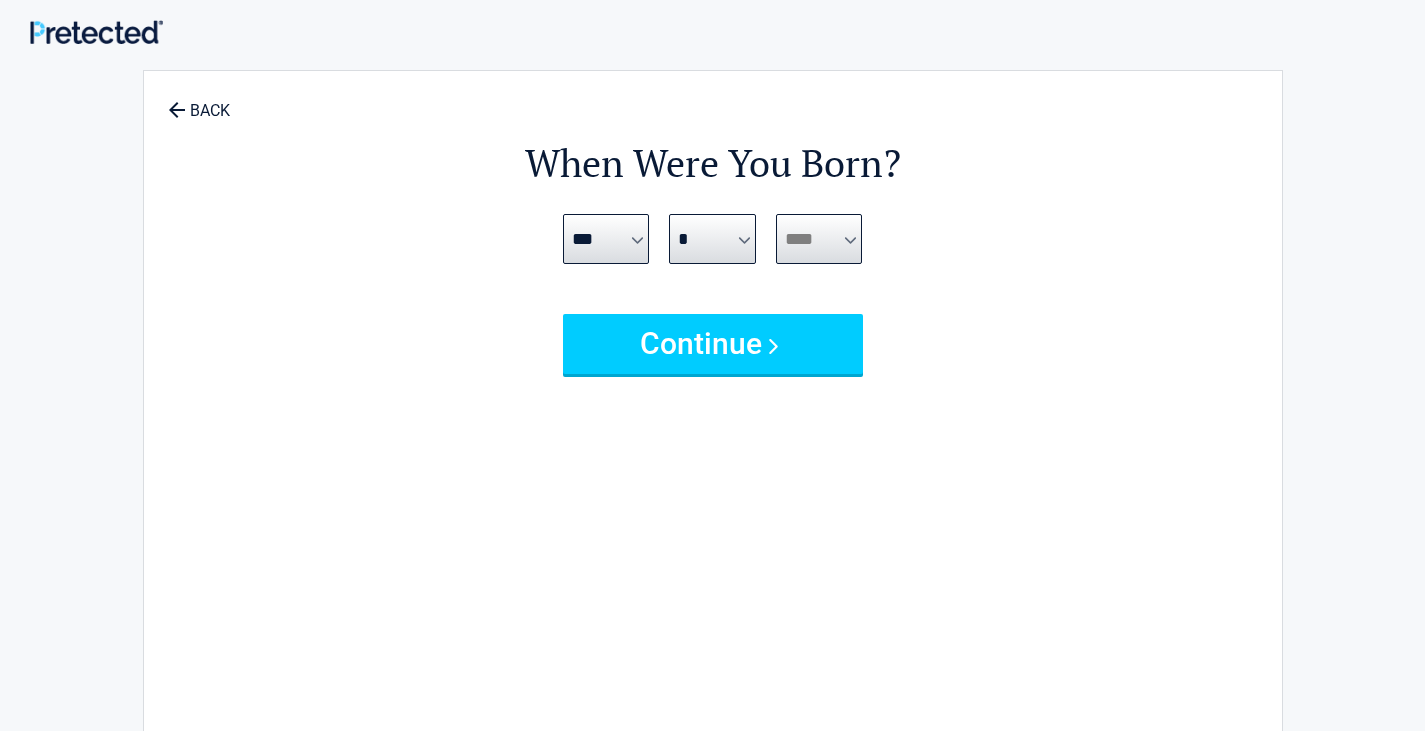 select on "****" 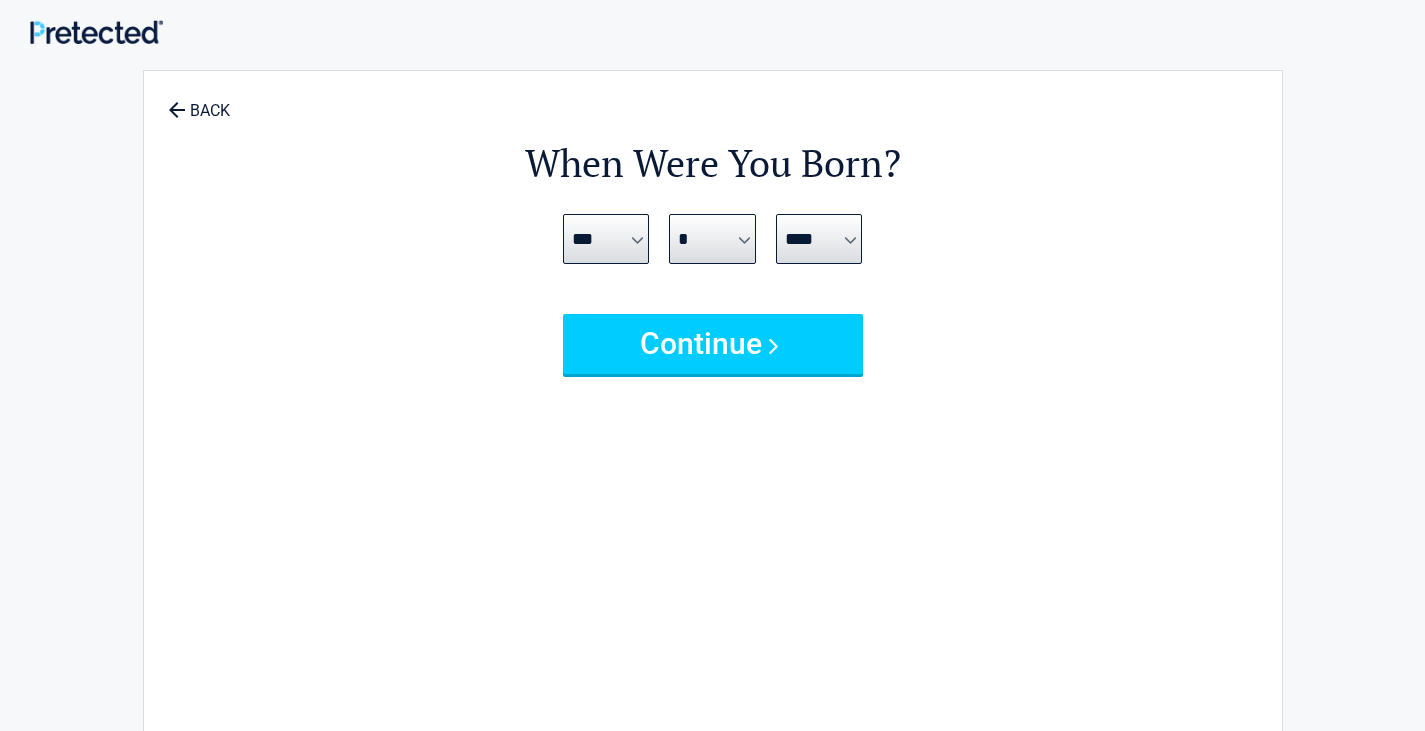 click on "When Were You Born?
[BIRTHDAY]
***
***
***
***
***
***
***
***
***
***
***
***
***
[BIRTHDAY]
****
****
****
****
****
****
****
****
****
****
****
****
****
****
****
****
****
****
****
****
****
****
****
****
****
****
****
****
****
****
****
****
****
****
****" at bounding box center (713, 419) 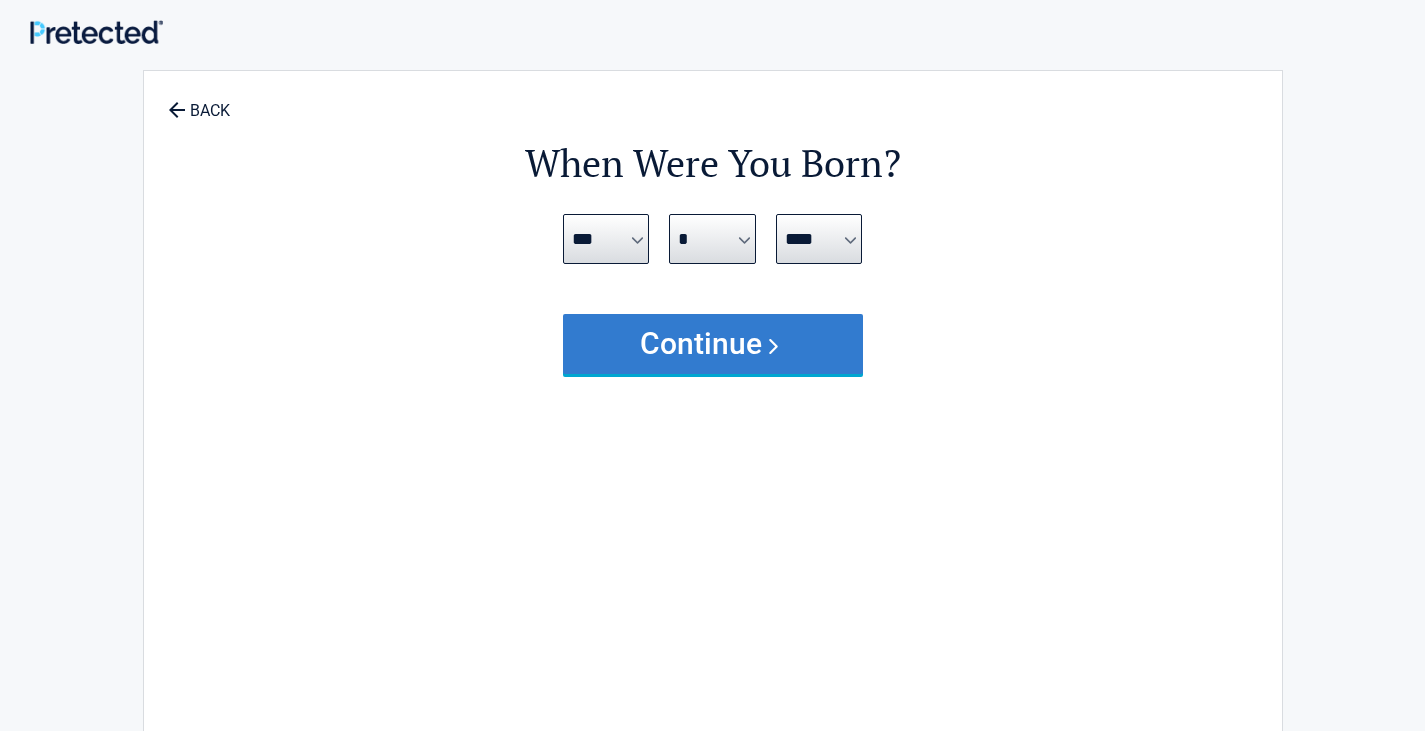 click on "Continue" at bounding box center [713, 344] 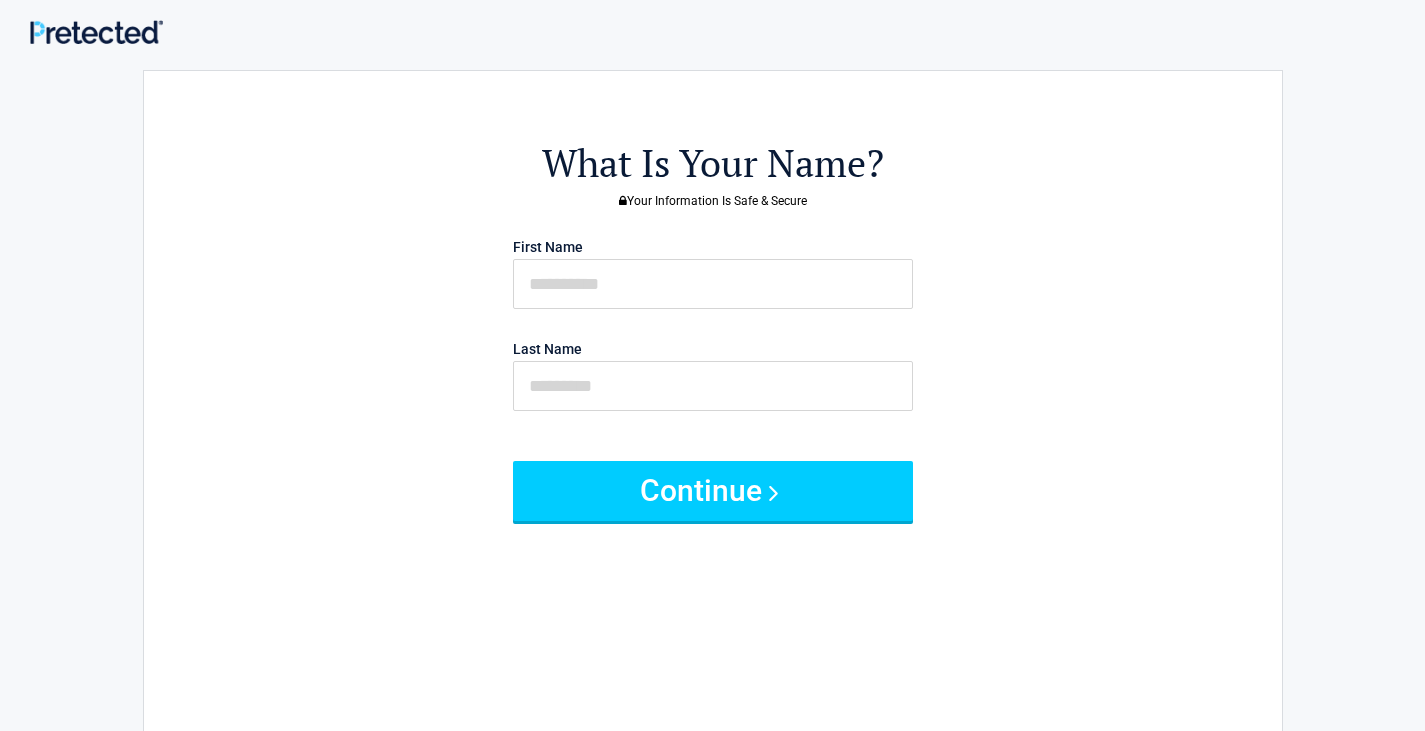 click on "First Name
Last Name" at bounding box center (713, 334) 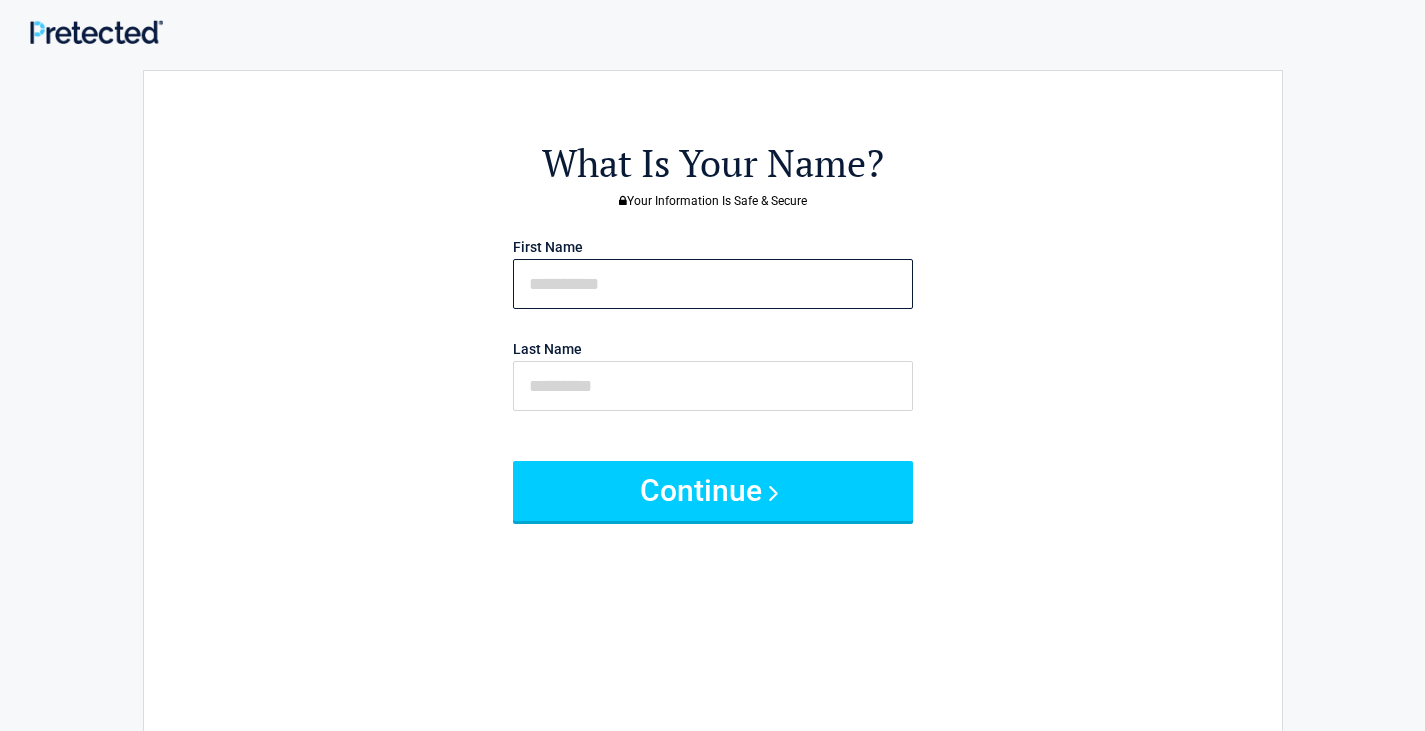 click at bounding box center [713, 284] 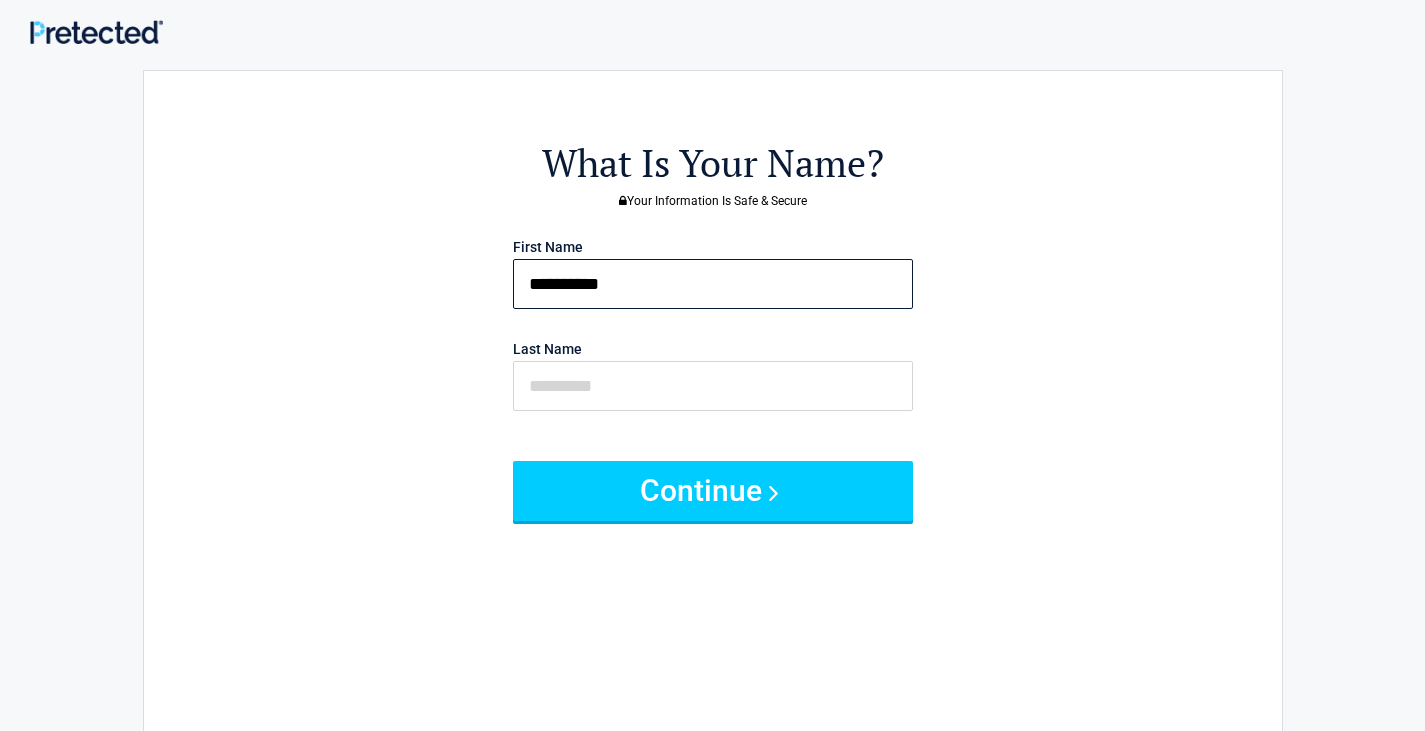 type on "*********" 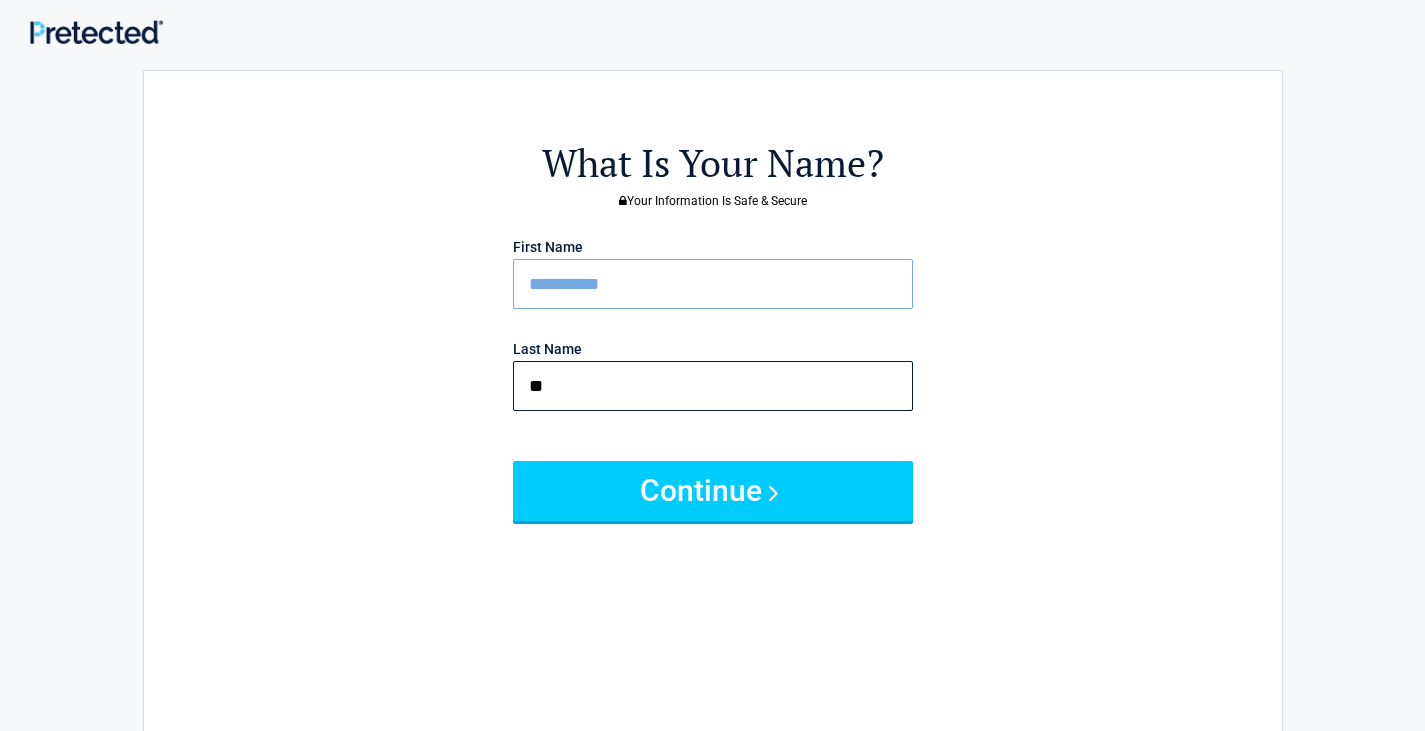 type on "*" 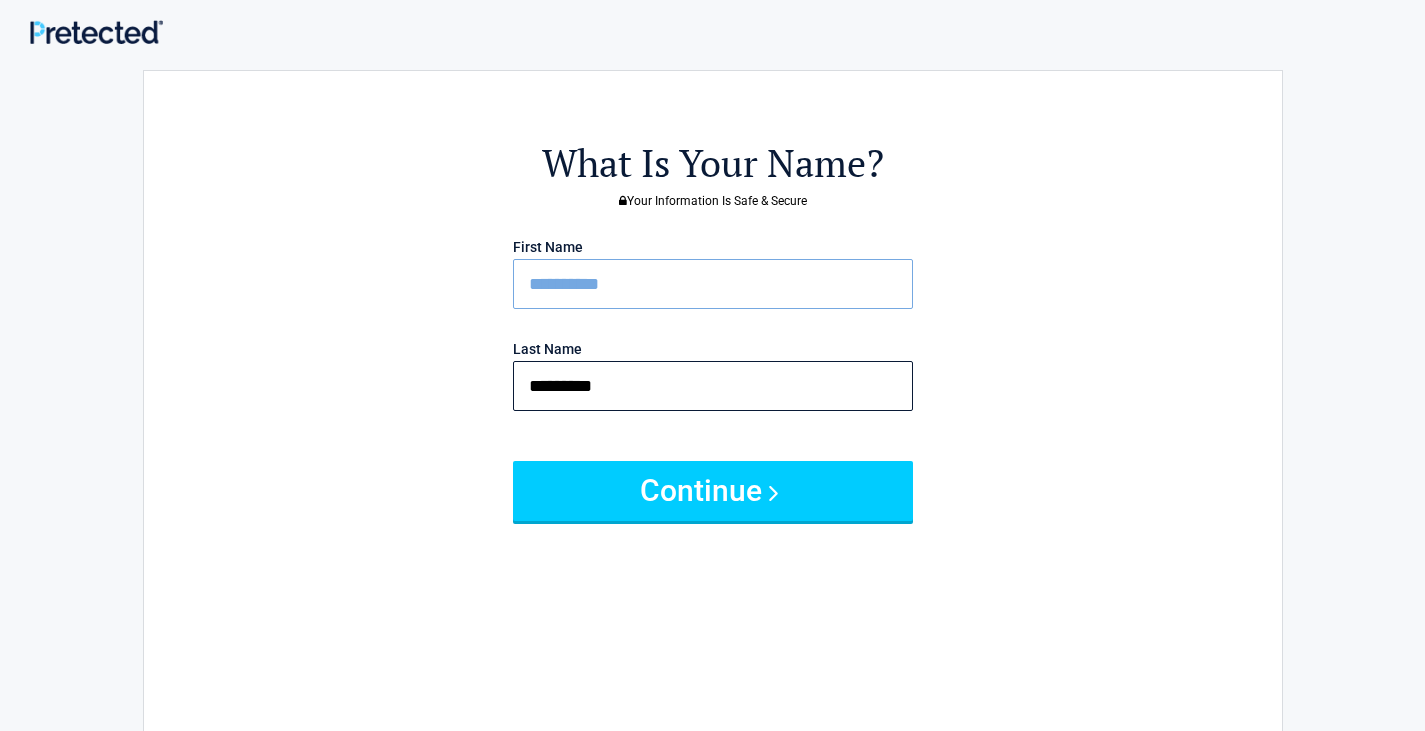 type on "********" 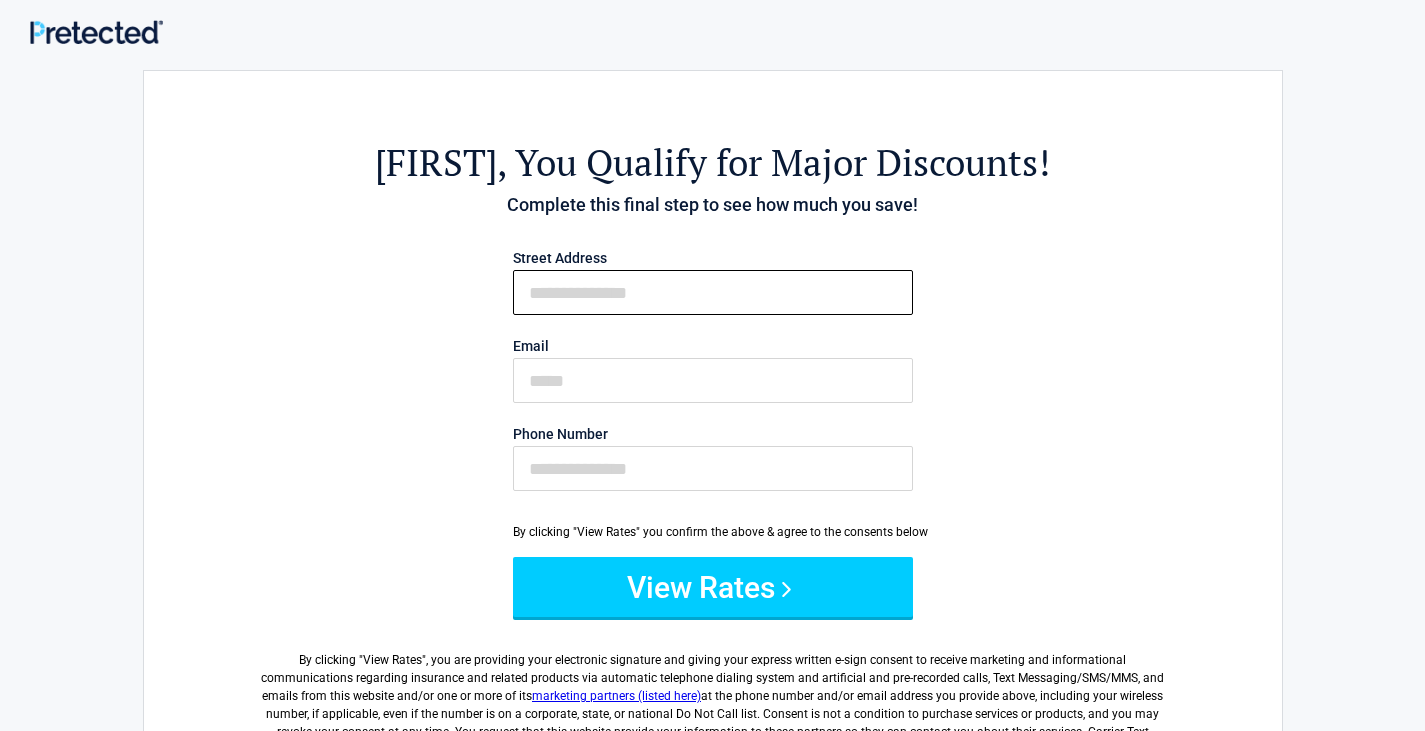 click on "First Name" at bounding box center [713, 292] 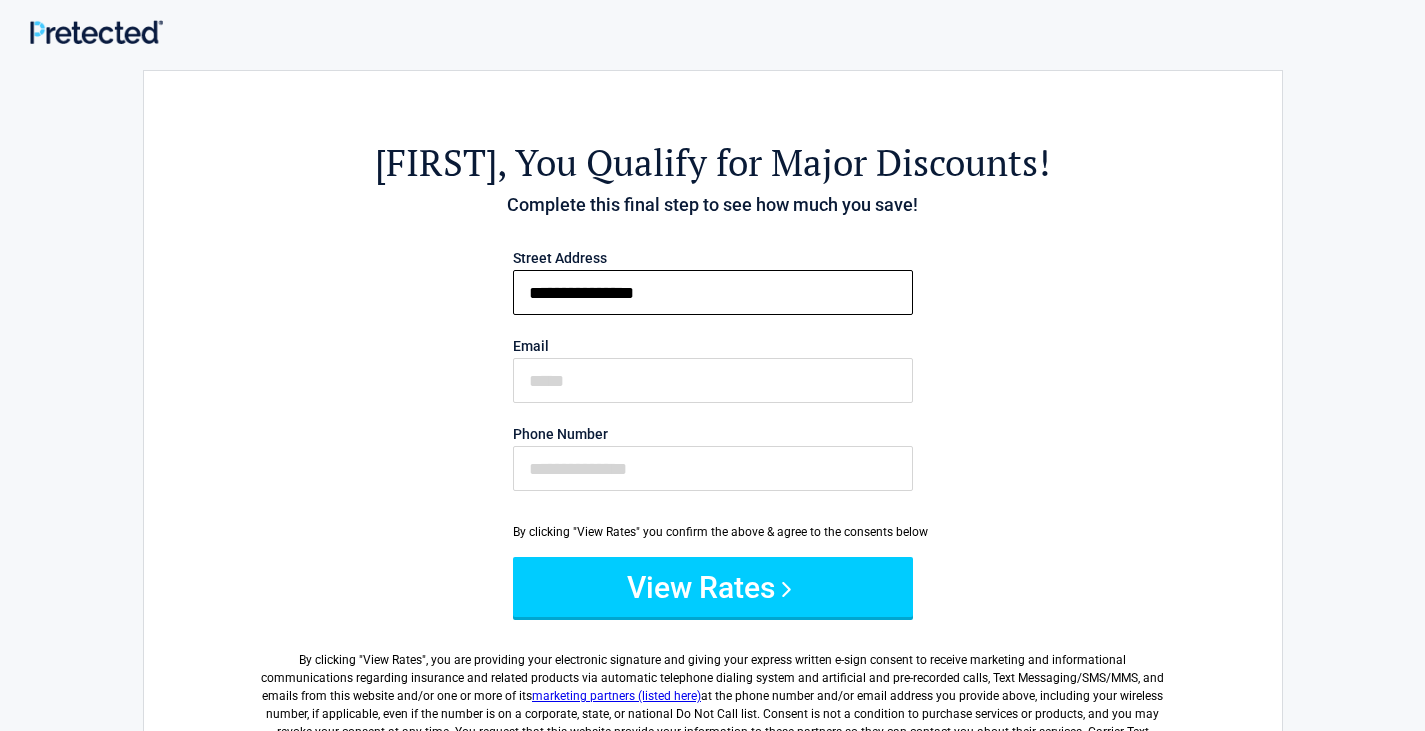 type on "**********" 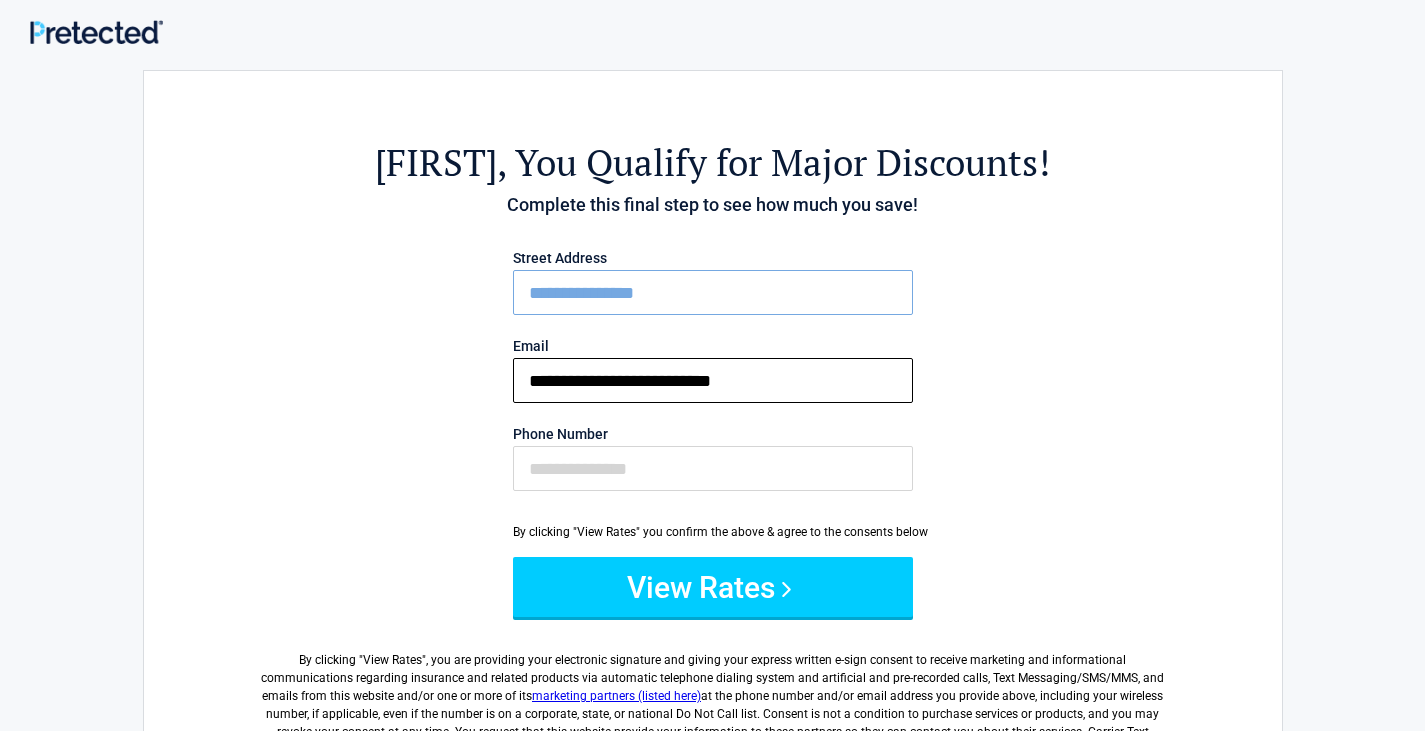 type on "**********" 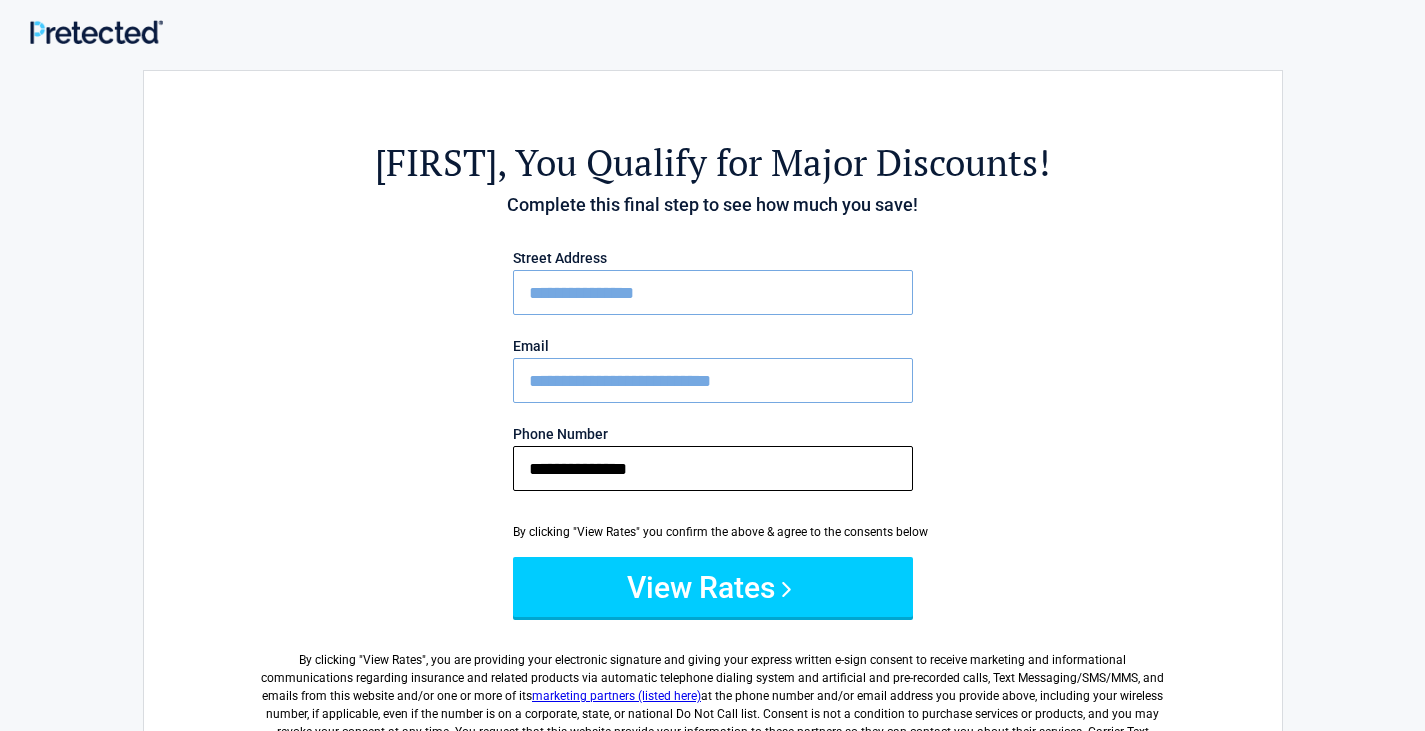 type on "**********" 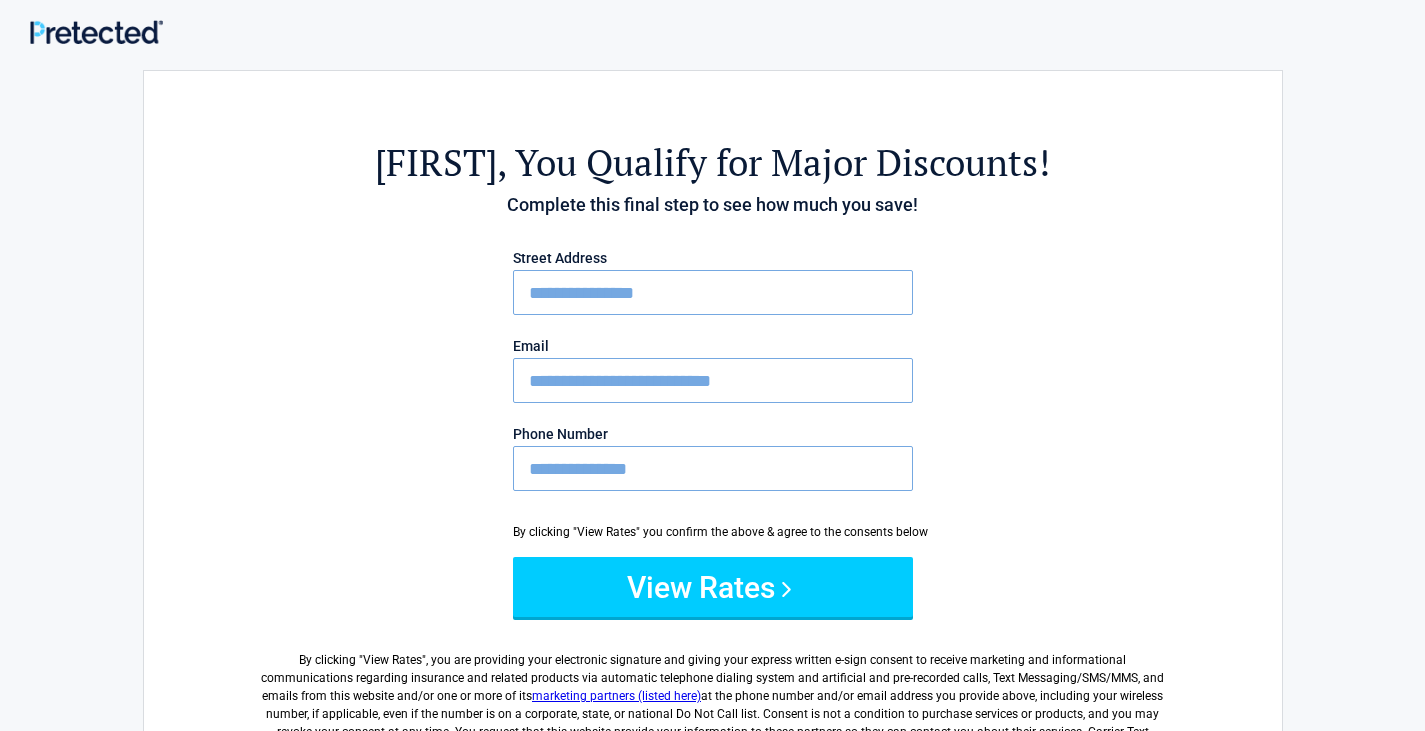 drag, startPoint x: 786, startPoint y: 468, endPoint x: 11, endPoint y: 435, distance: 775.7023 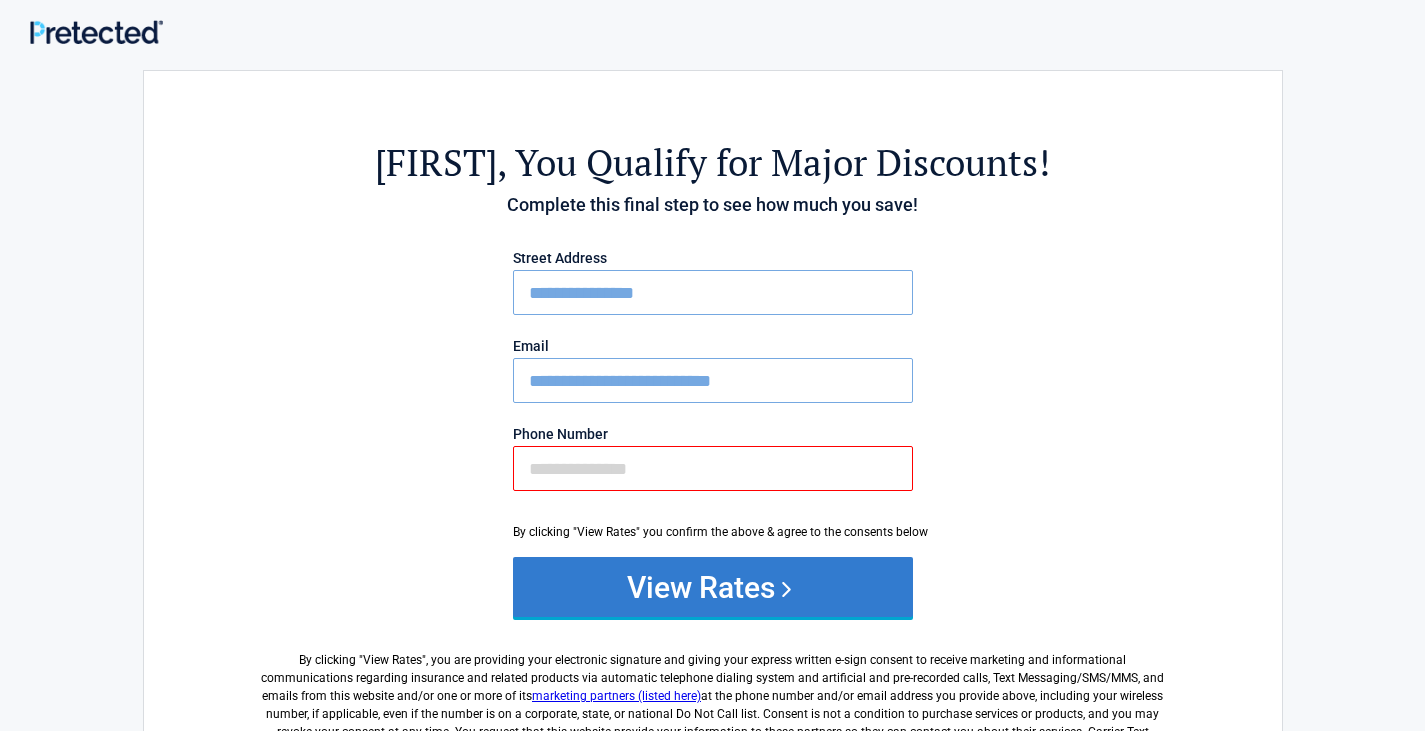 click on "View Rates" at bounding box center (713, 587) 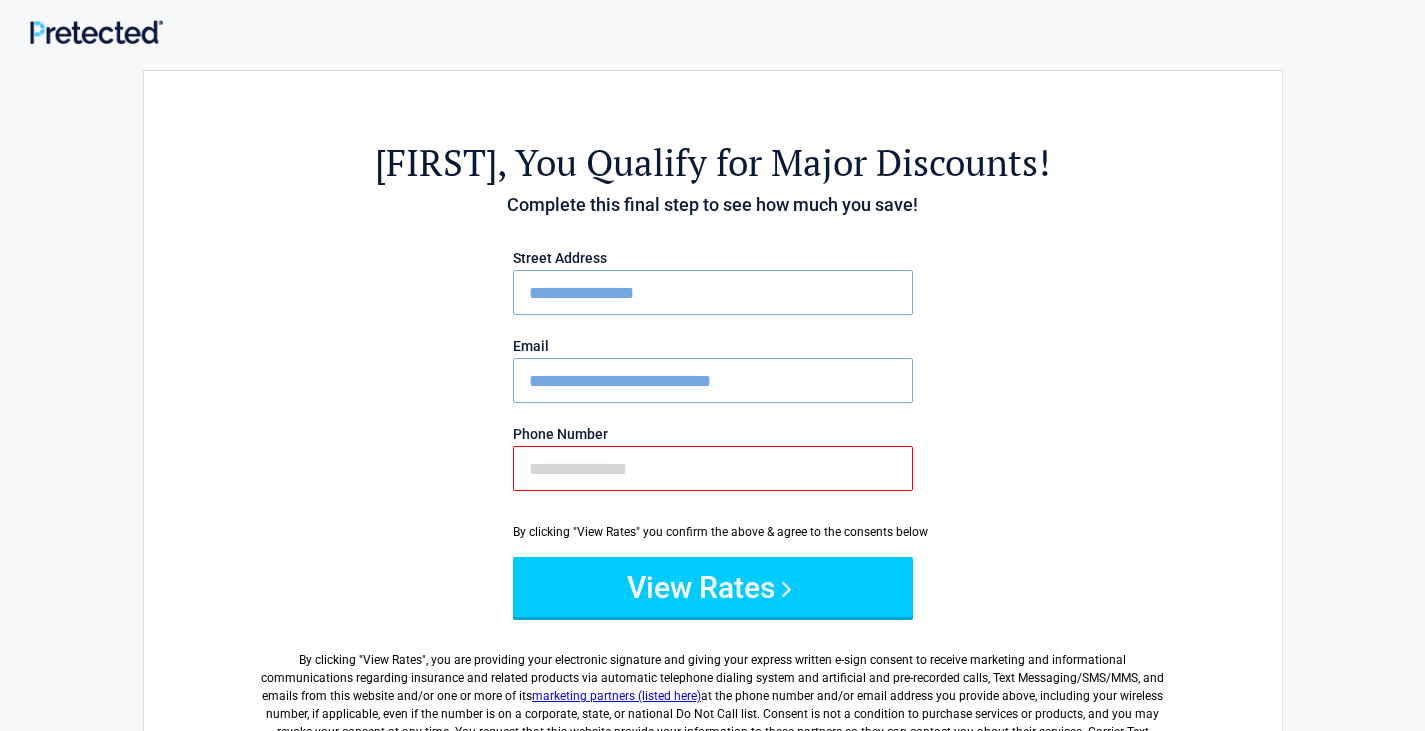 click on "**********" at bounding box center (713, 444) 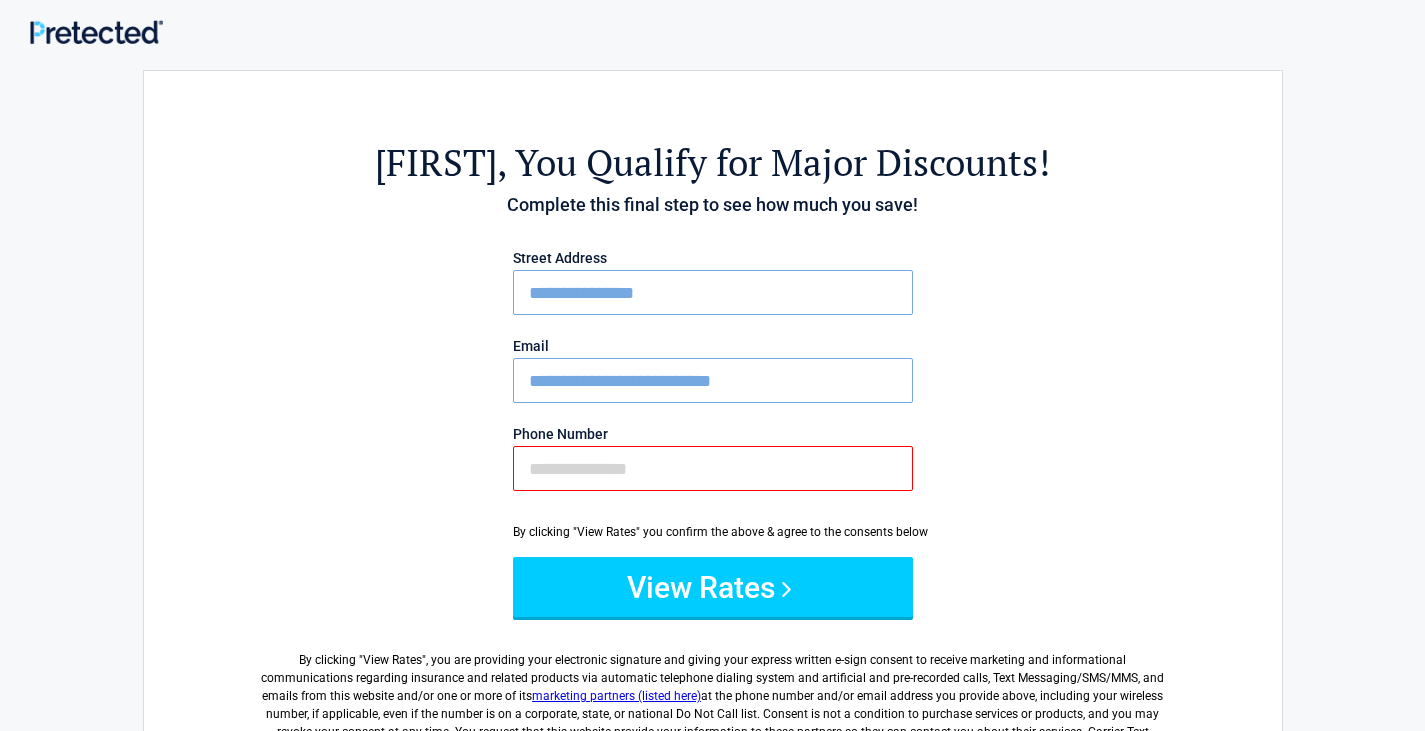 click on "Phone Number" at bounding box center (713, 468) 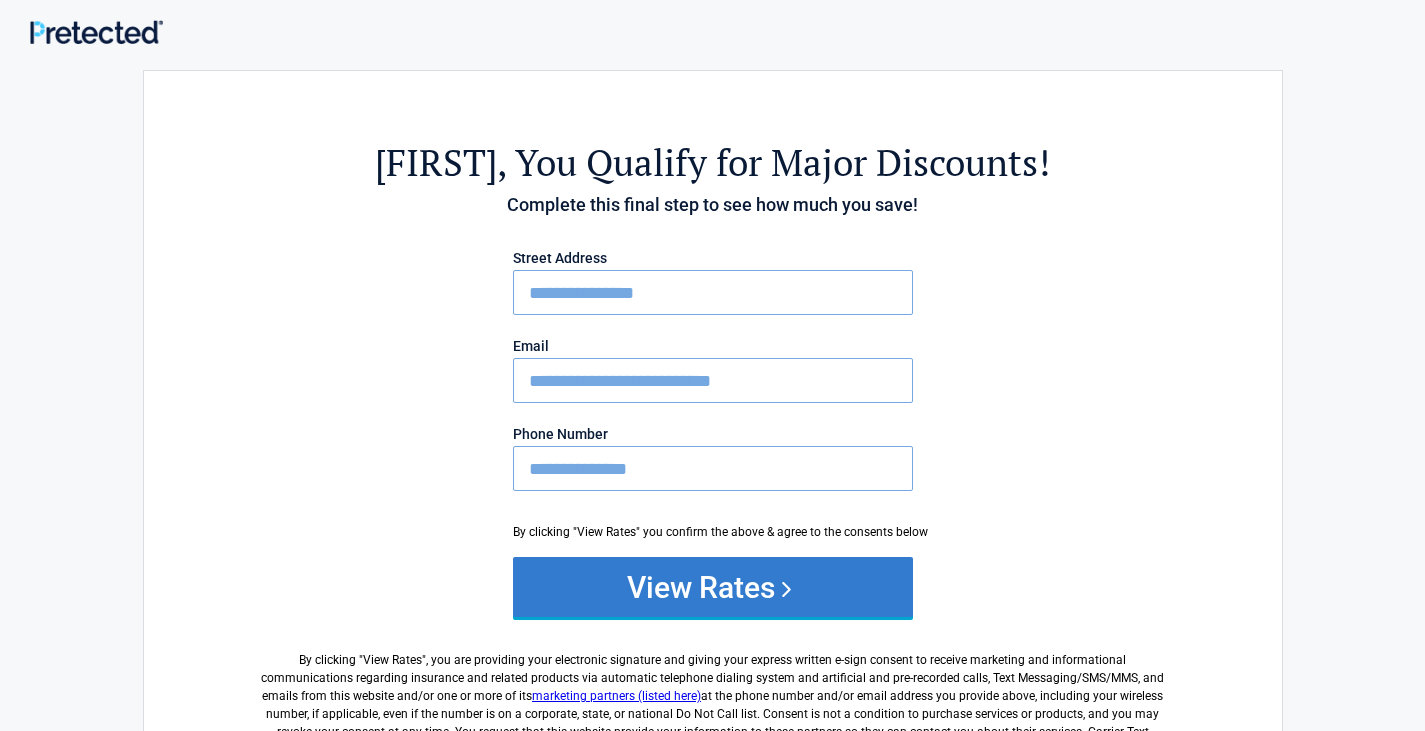 type on "**********" 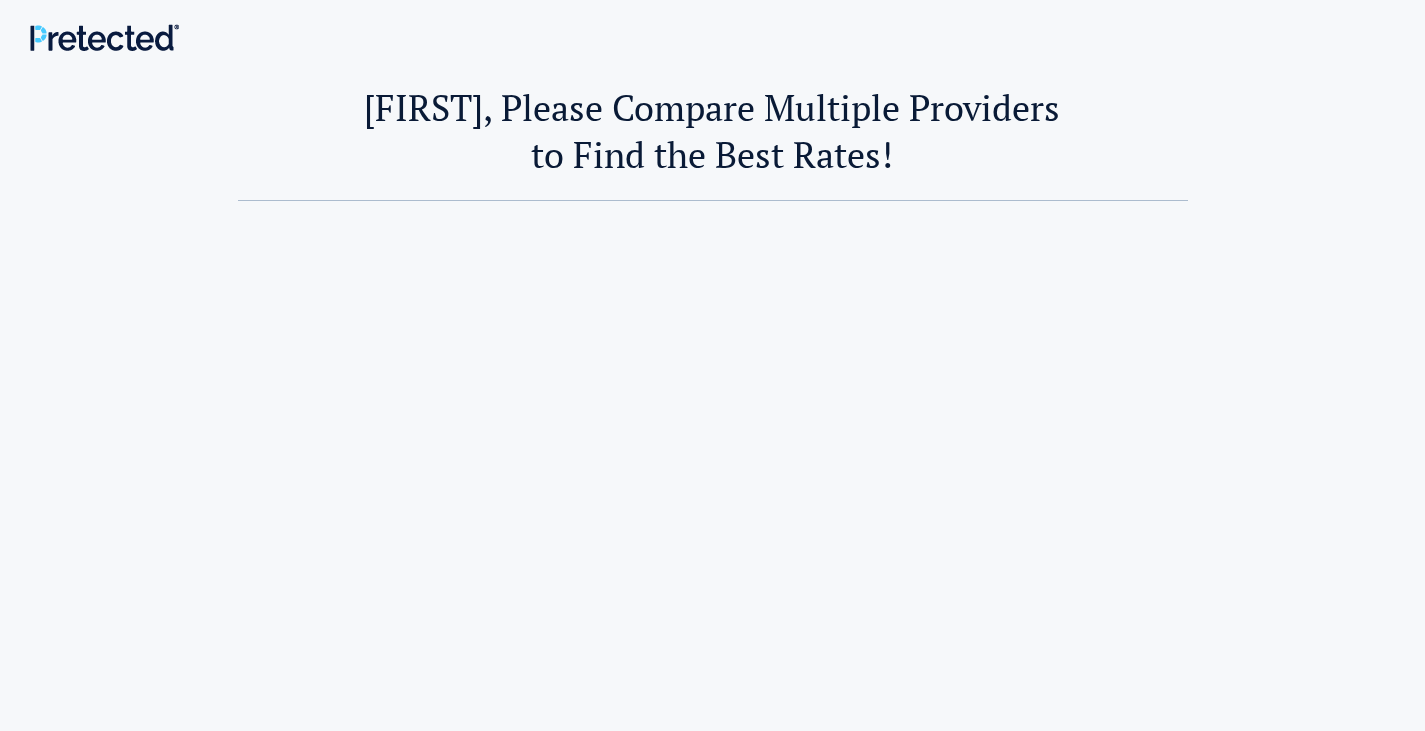 scroll, scrollTop: 0, scrollLeft: 0, axis: both 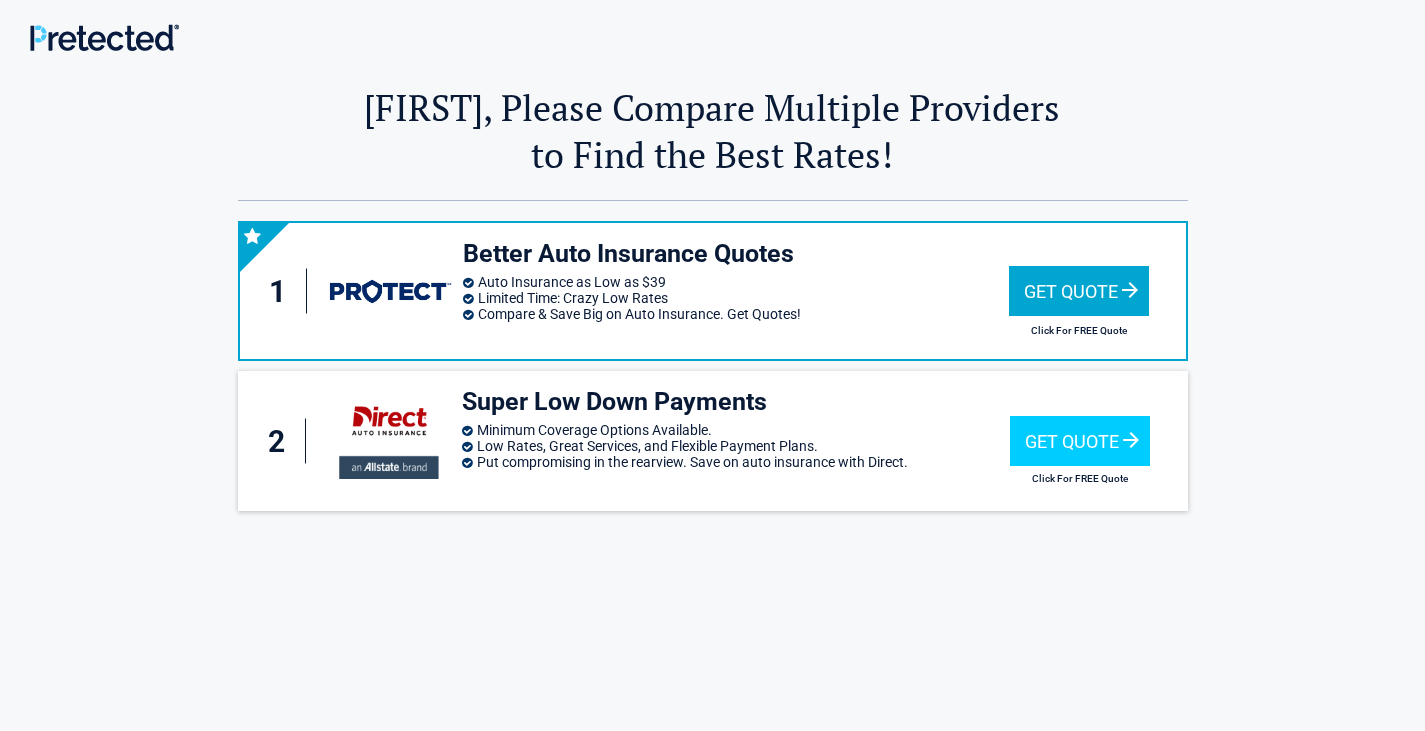 click on "Get Quote" at bounding box center [1079, 291] 